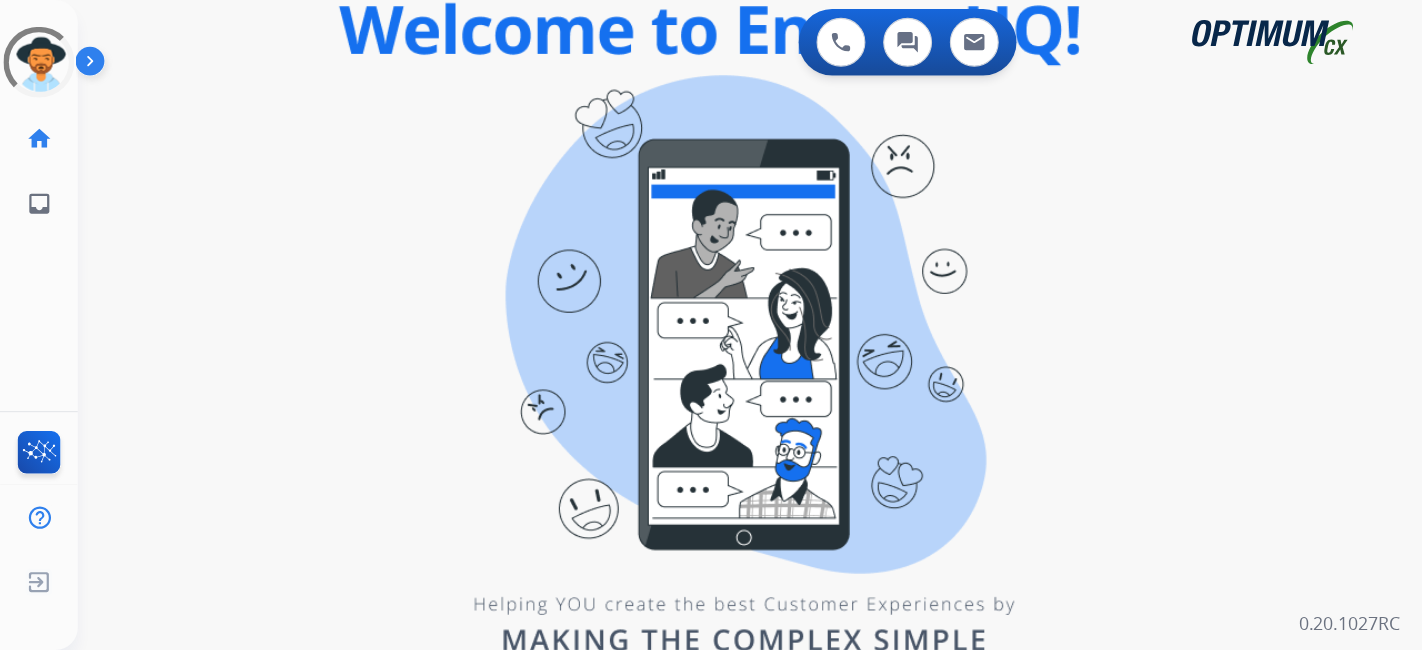 scroll, scrollTop: 0, scrollLeft: 0, axis: both 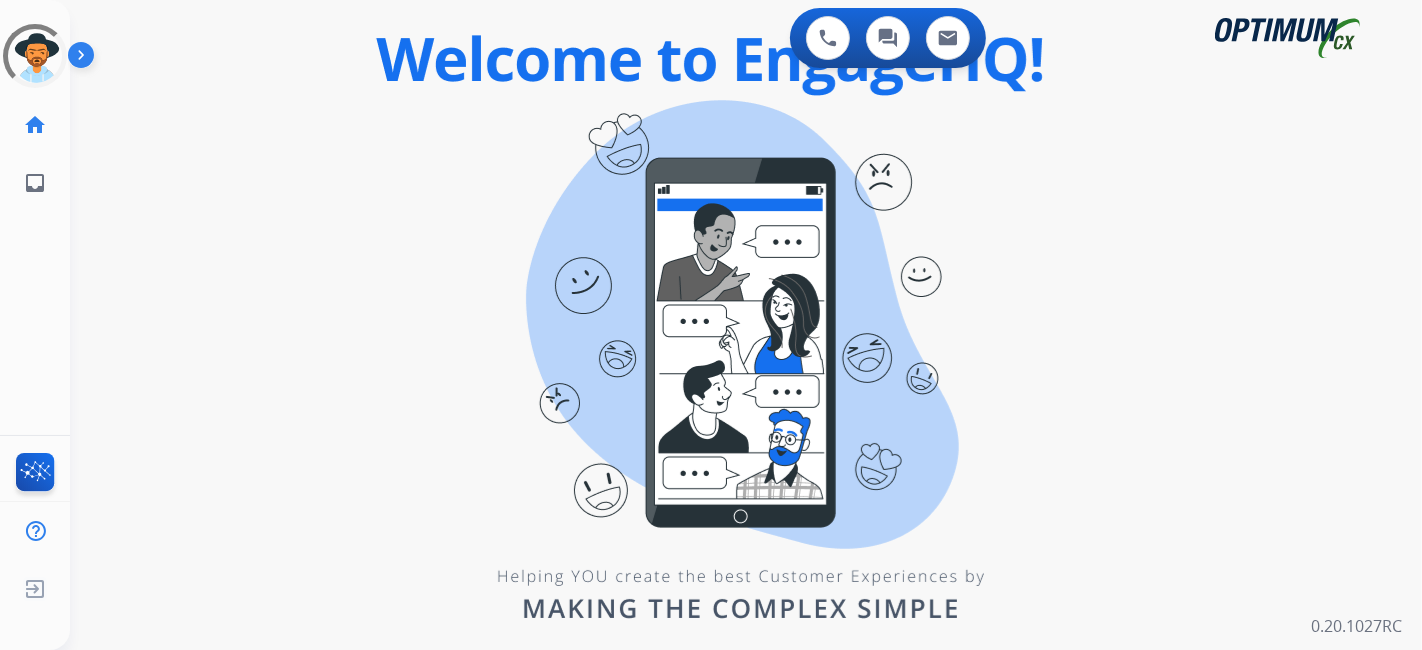 click on "swap_horiz Break voice bridge close_fullscreen Connect 3-Way Call merge_type Separate 3-Way Call  Interaction Guide   Interaction History  Interaction Guide arrow_drop_up  Welcome to EngageHQ   Internal Queue Transfer: How To  Secure Pad expand_more Clear pad Candidate/Account ID: Contact Notes:" at bounding box center (722, 120) 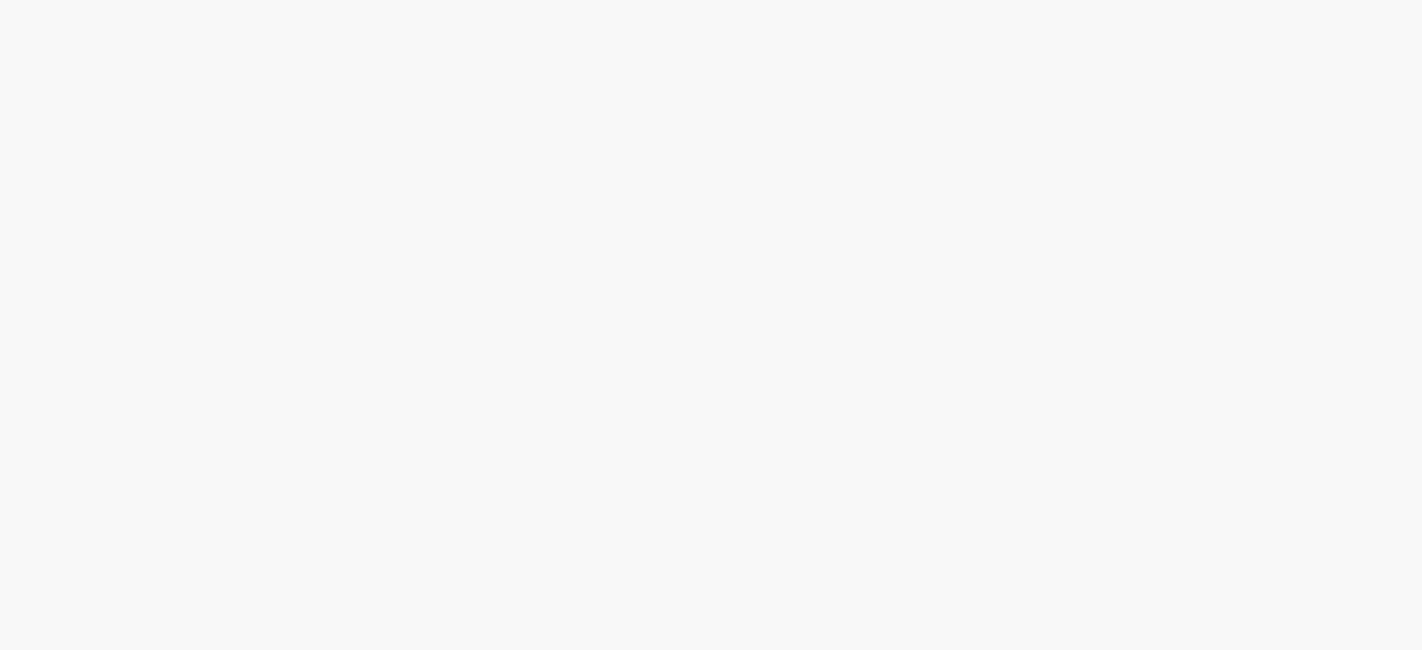 scroll, scrollTop: 0, scrollLeft: 0, axis: both 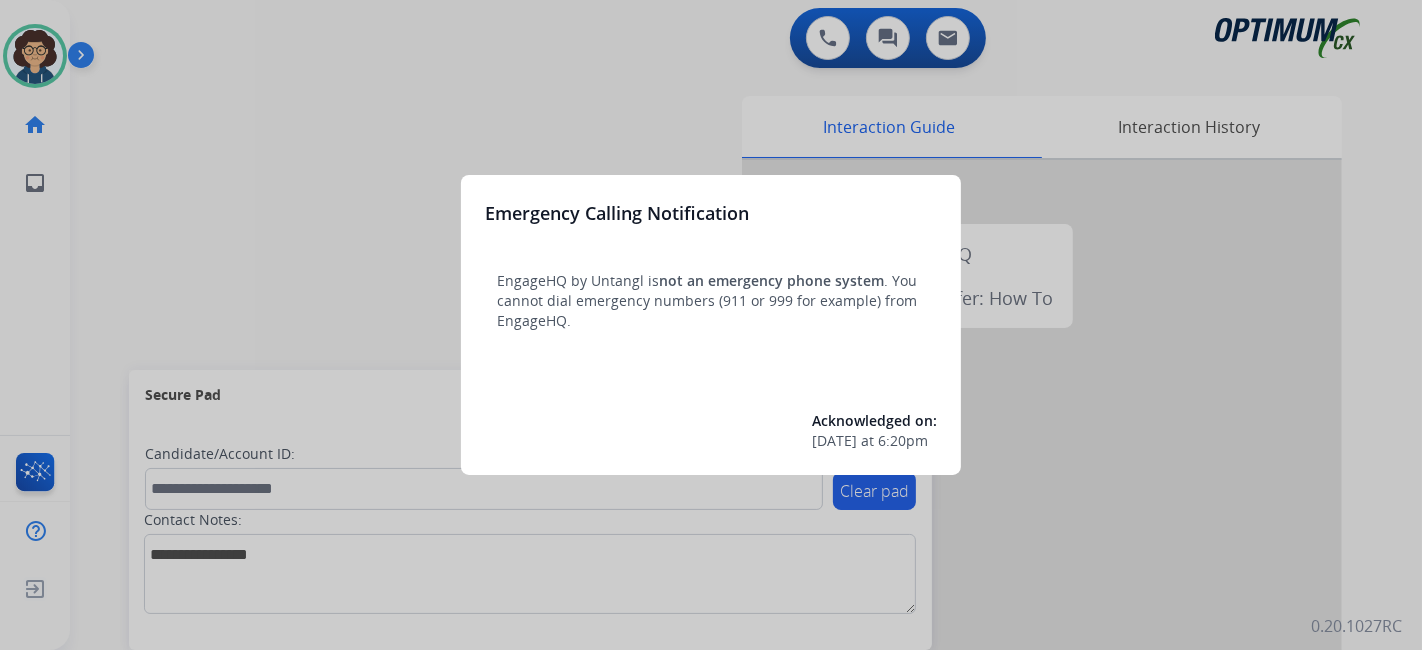 click at bounding box center [711, 325] 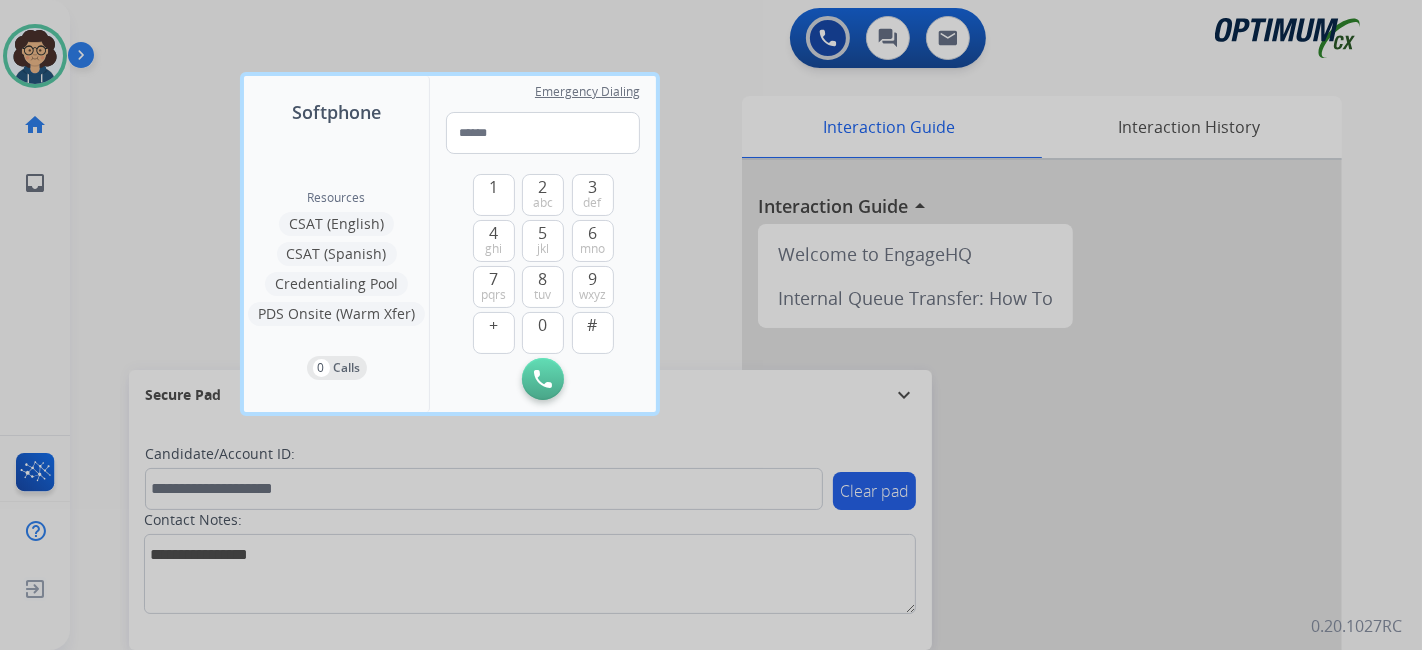 click at bounding box center [711, 325] 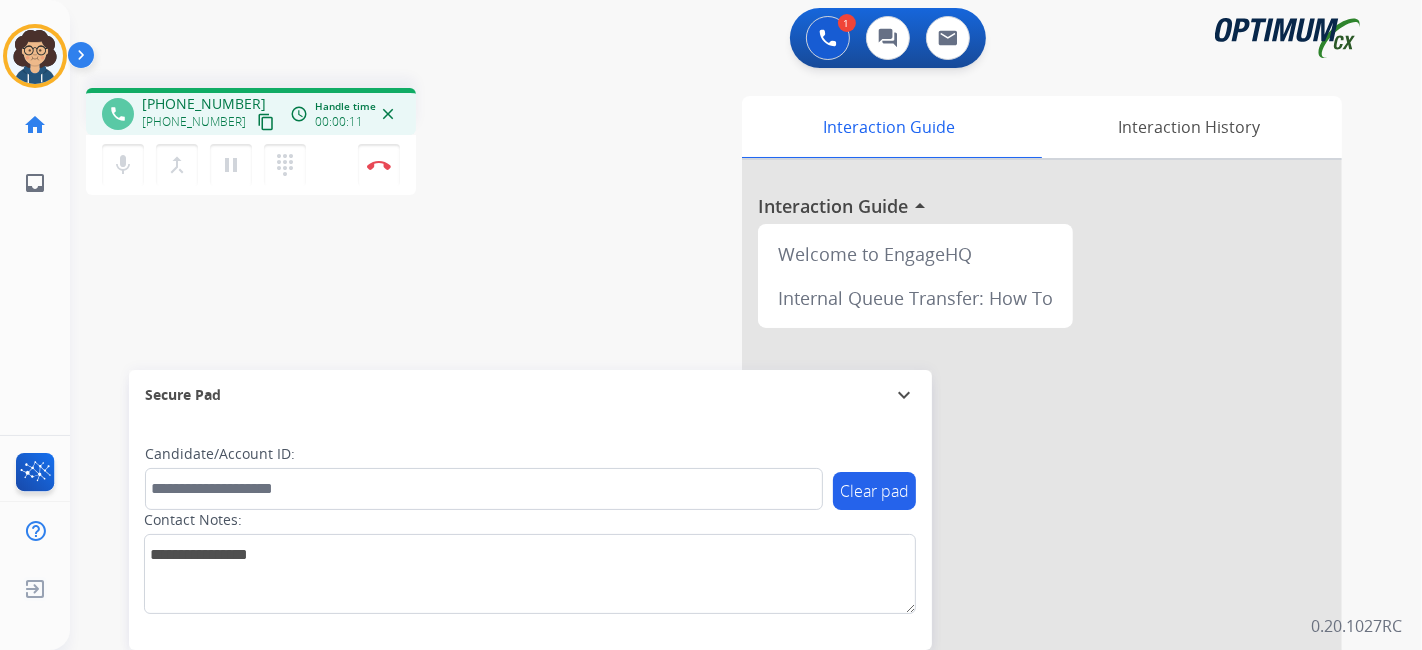 drag, startPoint x: 242, startPoint y: 118, endPoint x: 309, endPoint y: 7, distance: 129.65338 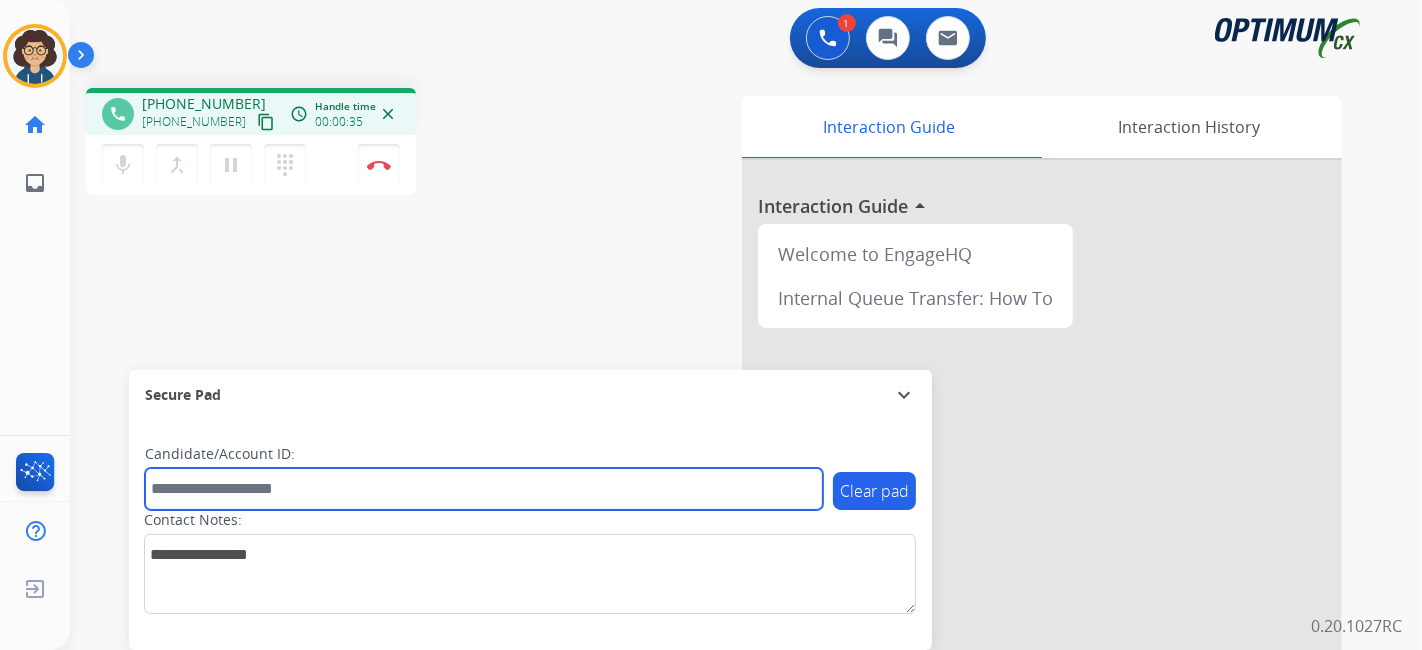 click at bounding box center [484, 489] 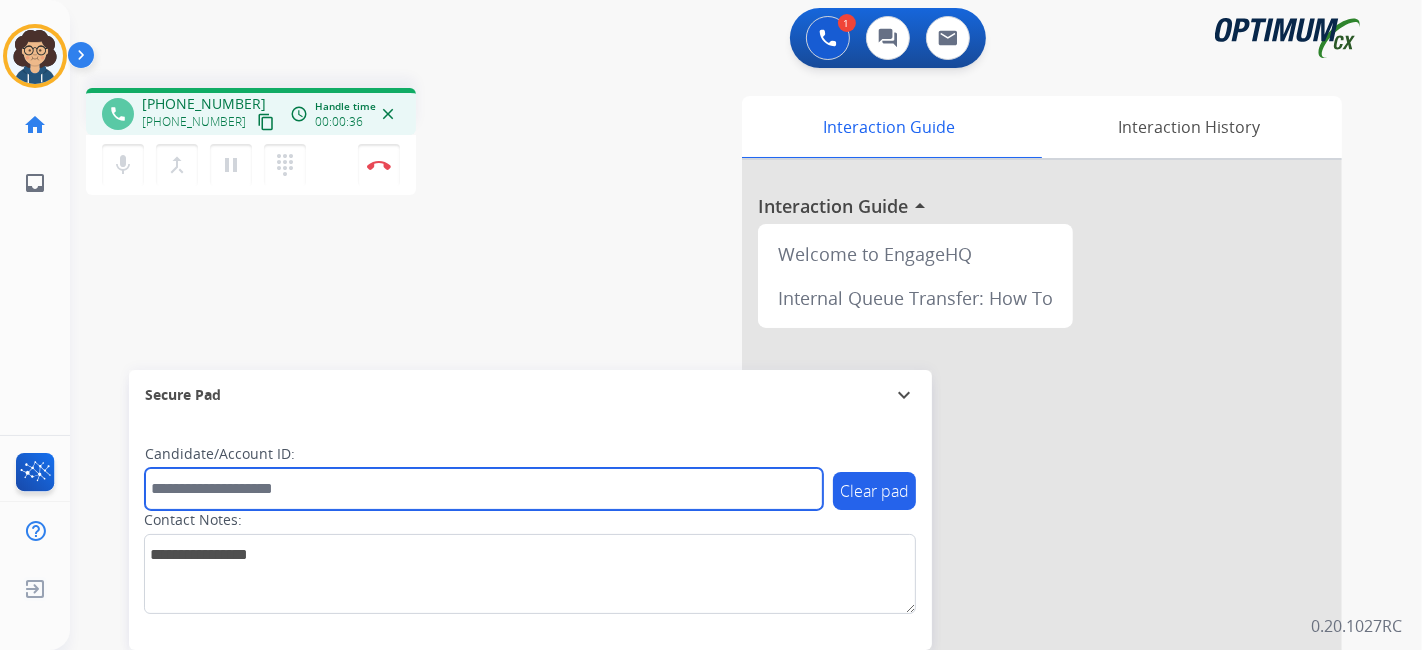 paste on "*******" 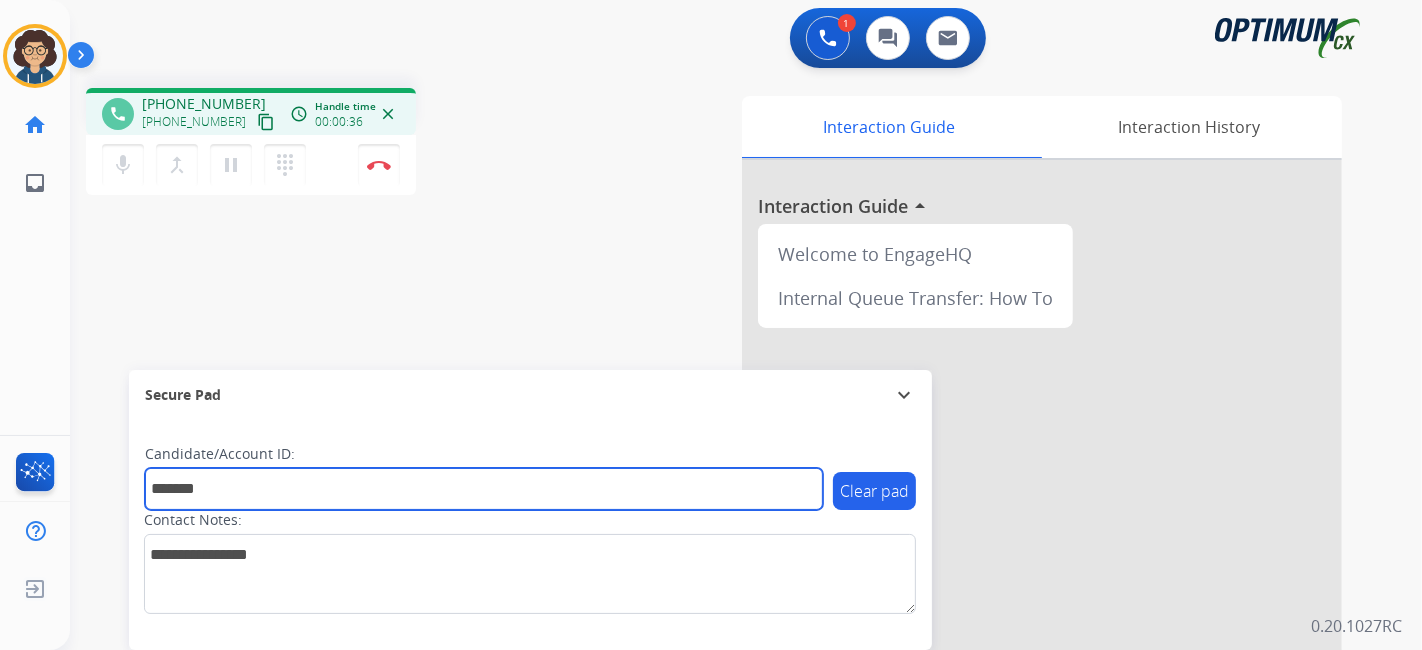 type on "*******" 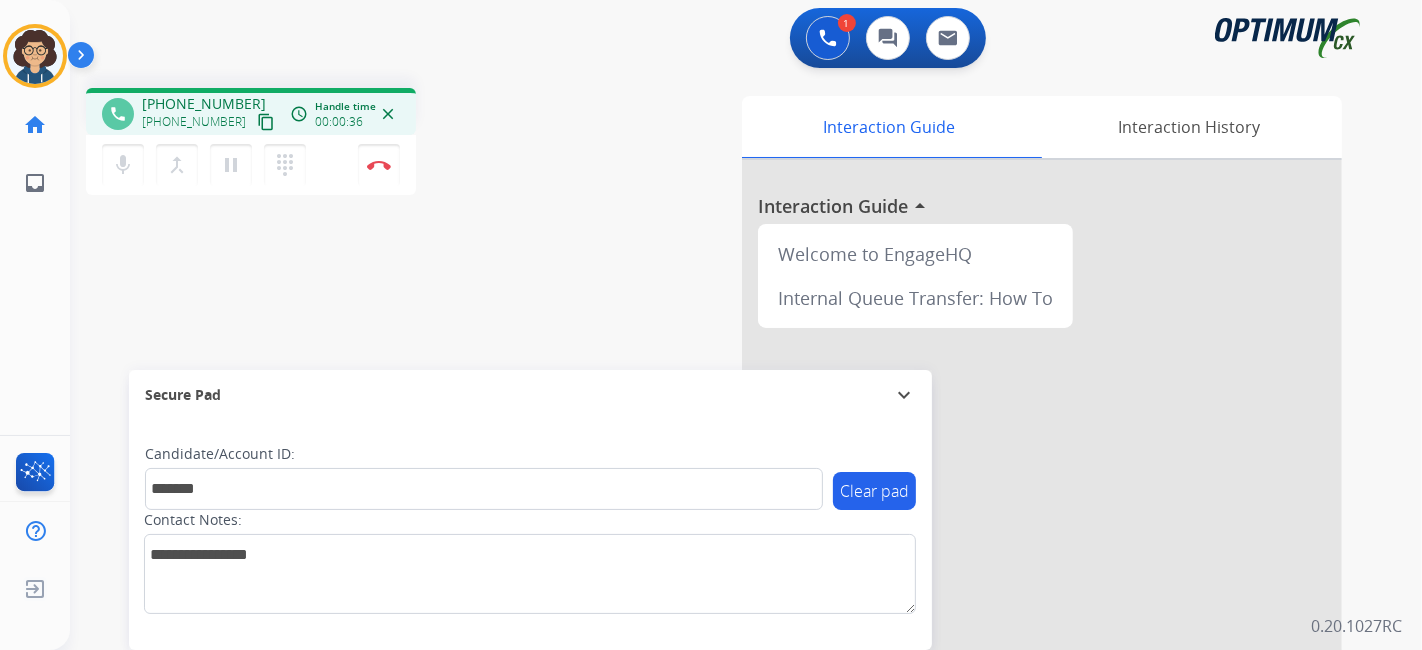 drag, startPoint x: 451, startPoint y: 352, endPoint x: 451, endPoint y: 321, distance: 31 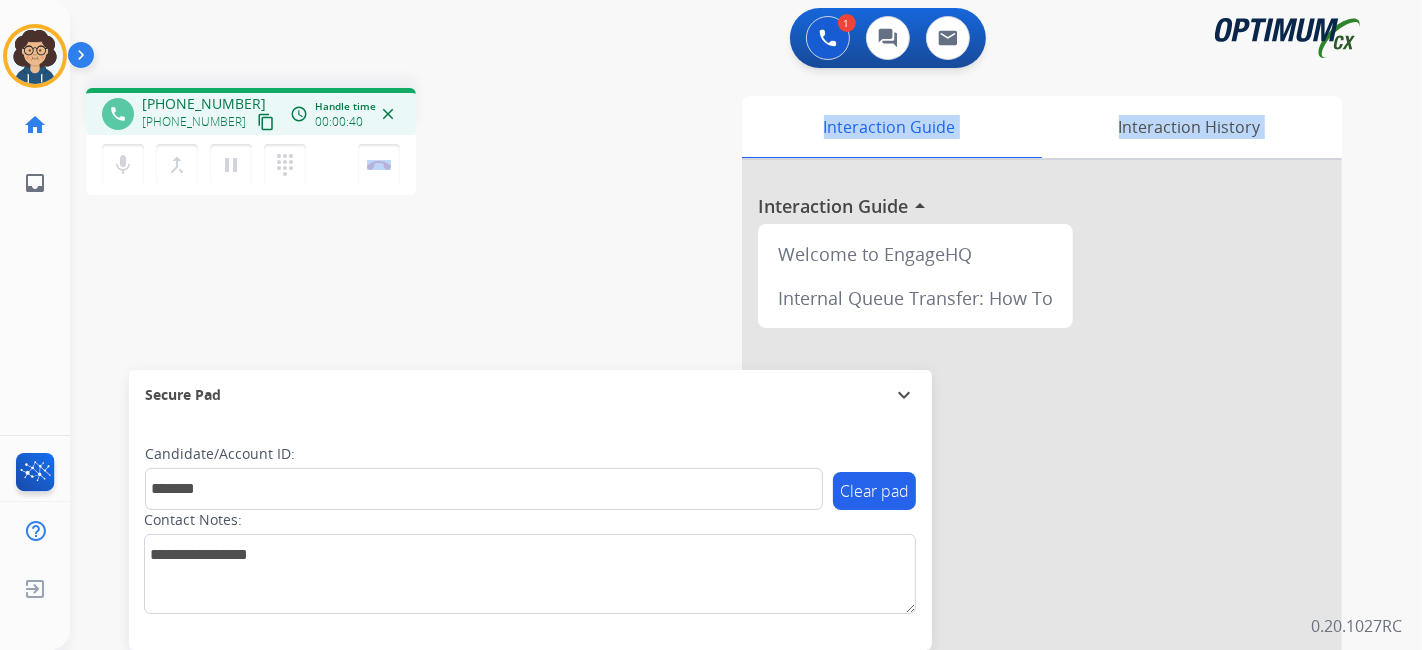 click on "Interaction Guide   Interaction History  Interaction Guide arrow_drop_up  Welcome to EngageHQ   Internal Queue Transfer: How To" at bounding box center [969, 501] 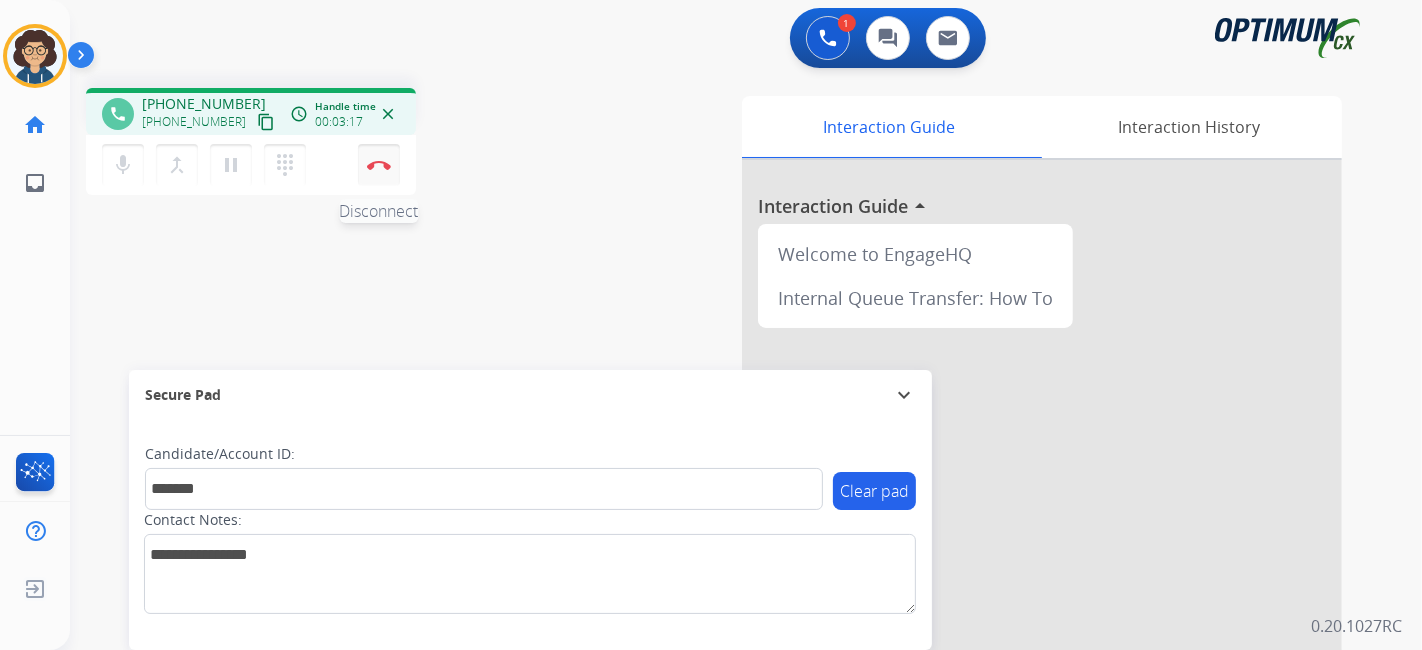 click at bounding box center [379, 165] 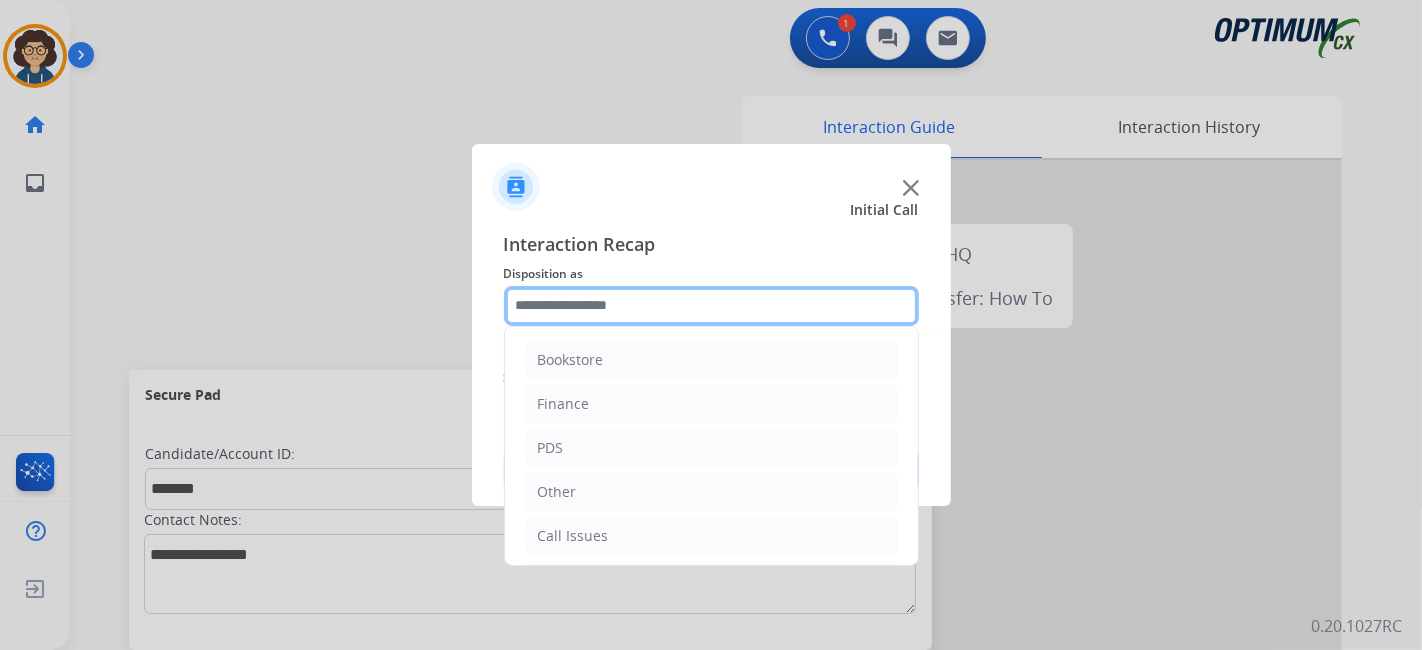 click 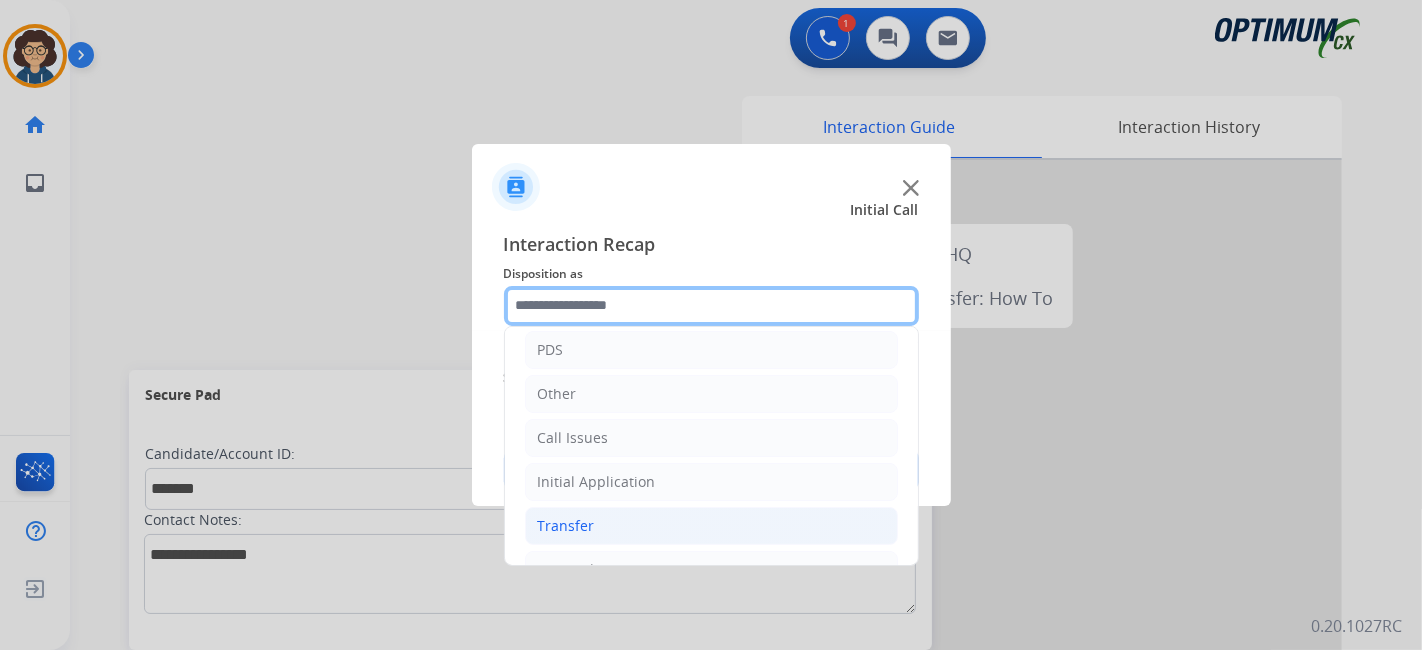 scroll, scrollTop: 131, scrollLeft: 0, axis: vertical 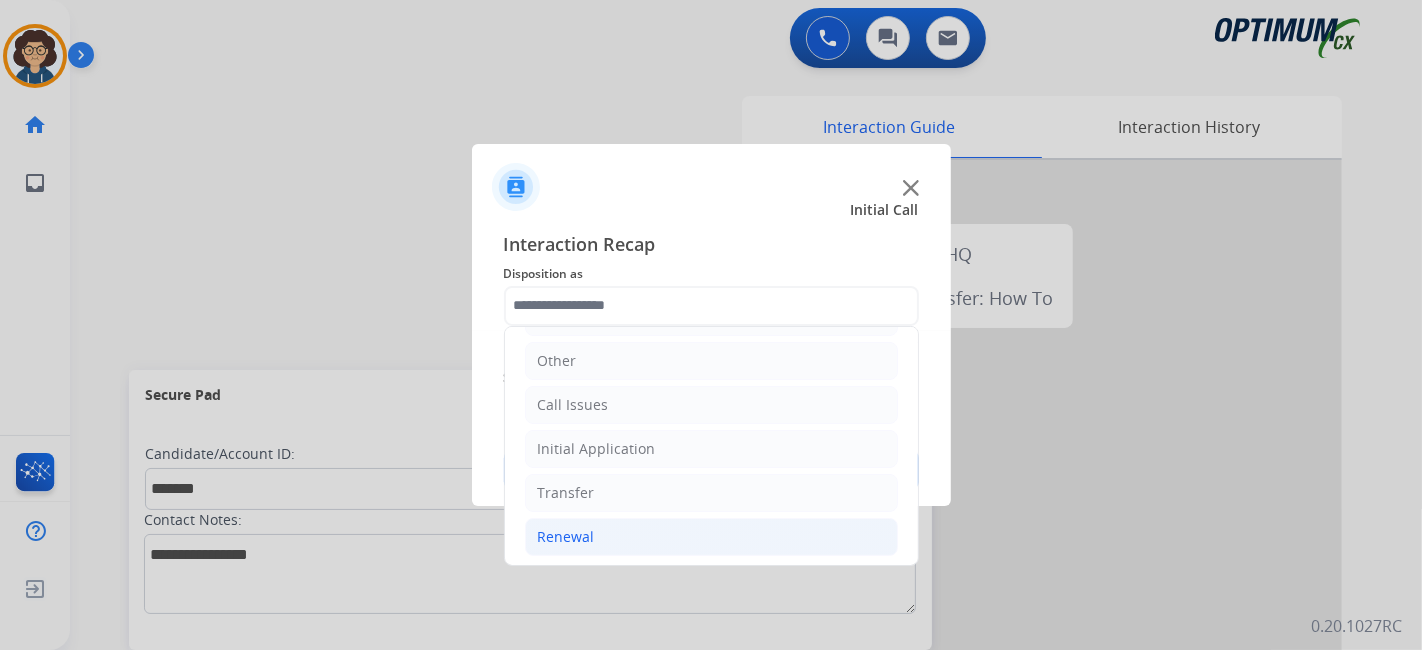 click on "Renewal" 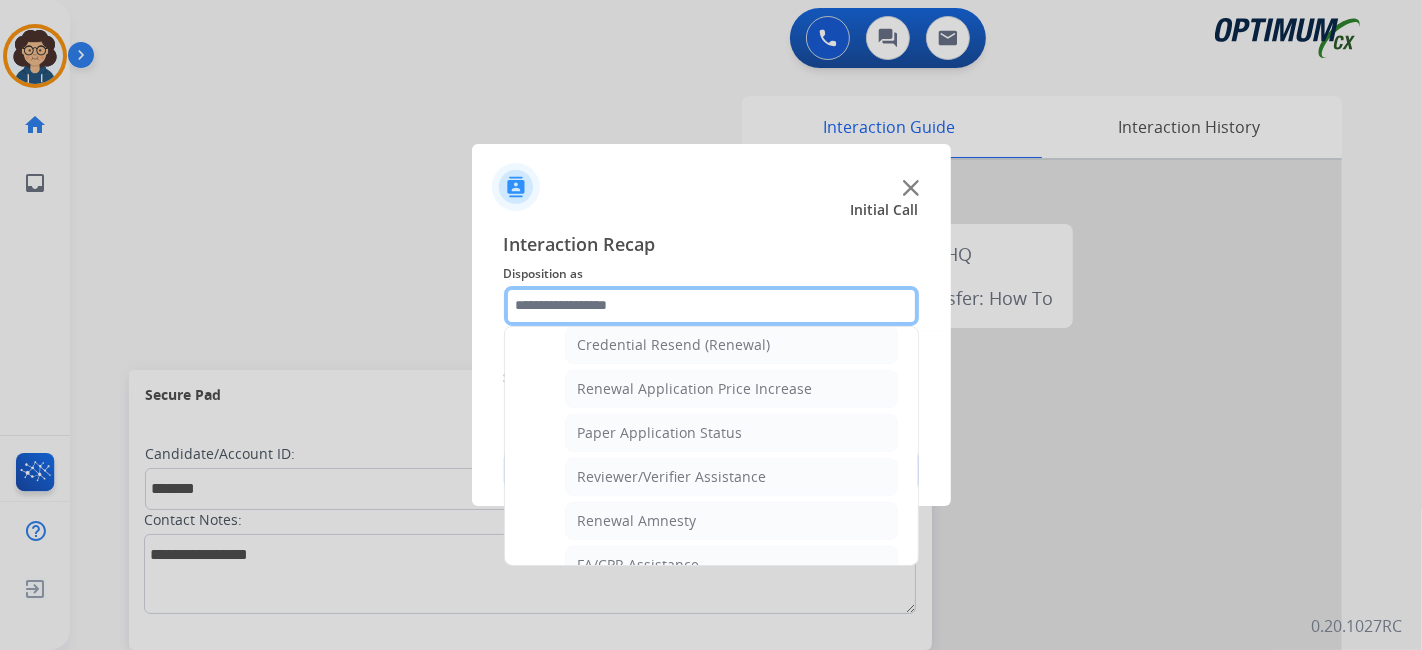 scroll, scrollTop: 670, scrollLeft: 0, axis: vertical 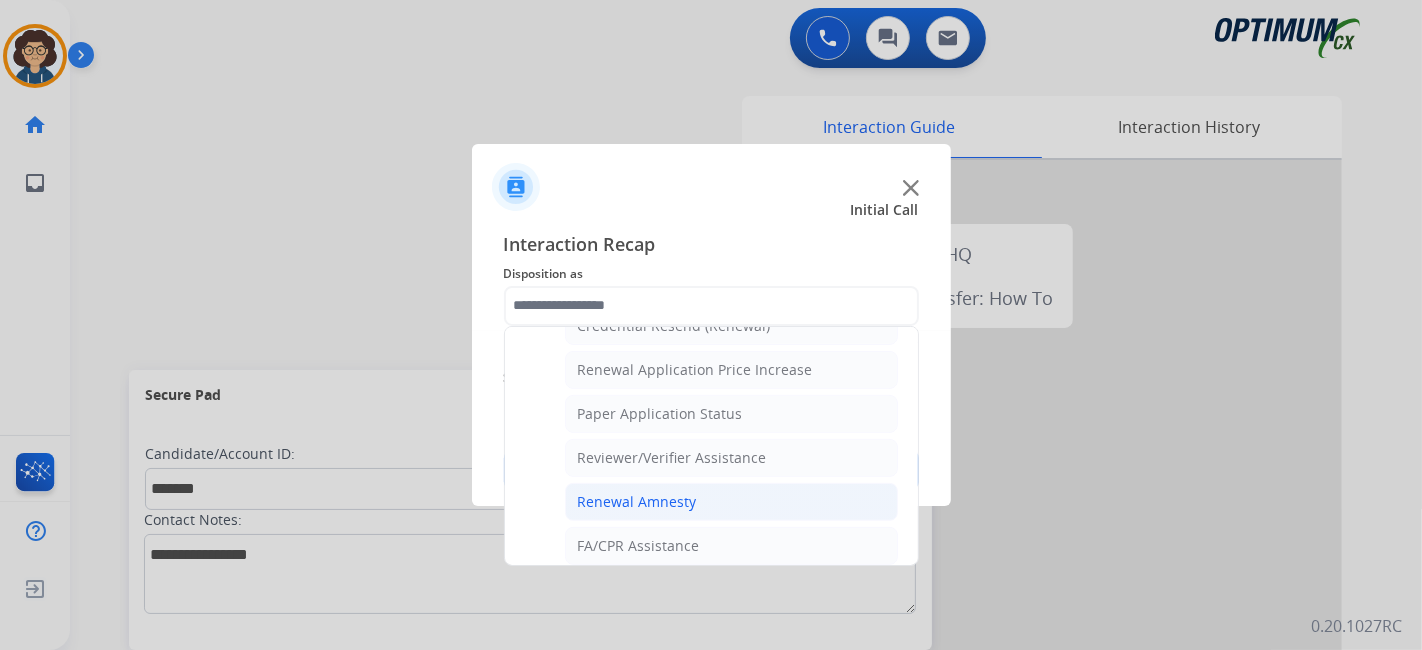 click on "Renewal Amnesty" 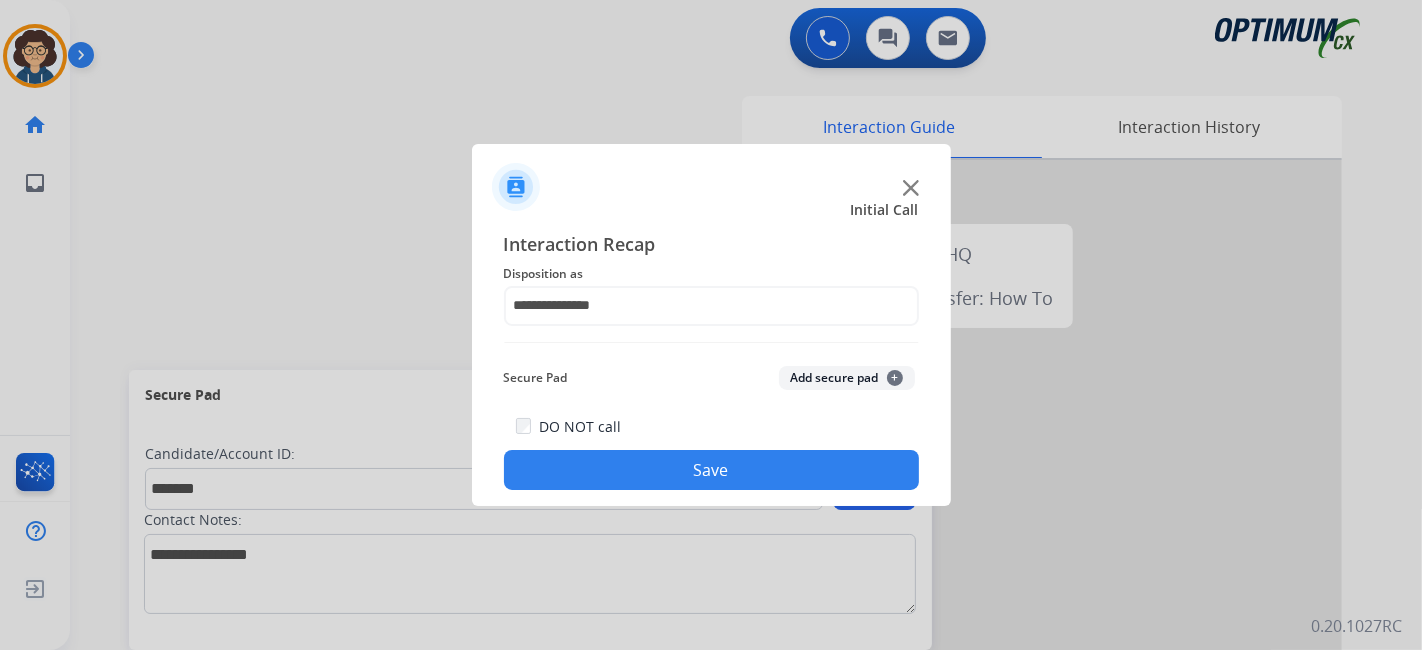 drag, startPoint x: 845, startPoint y: 372, endPoint x: 793, endPoint y: 489, distance: 128.03516 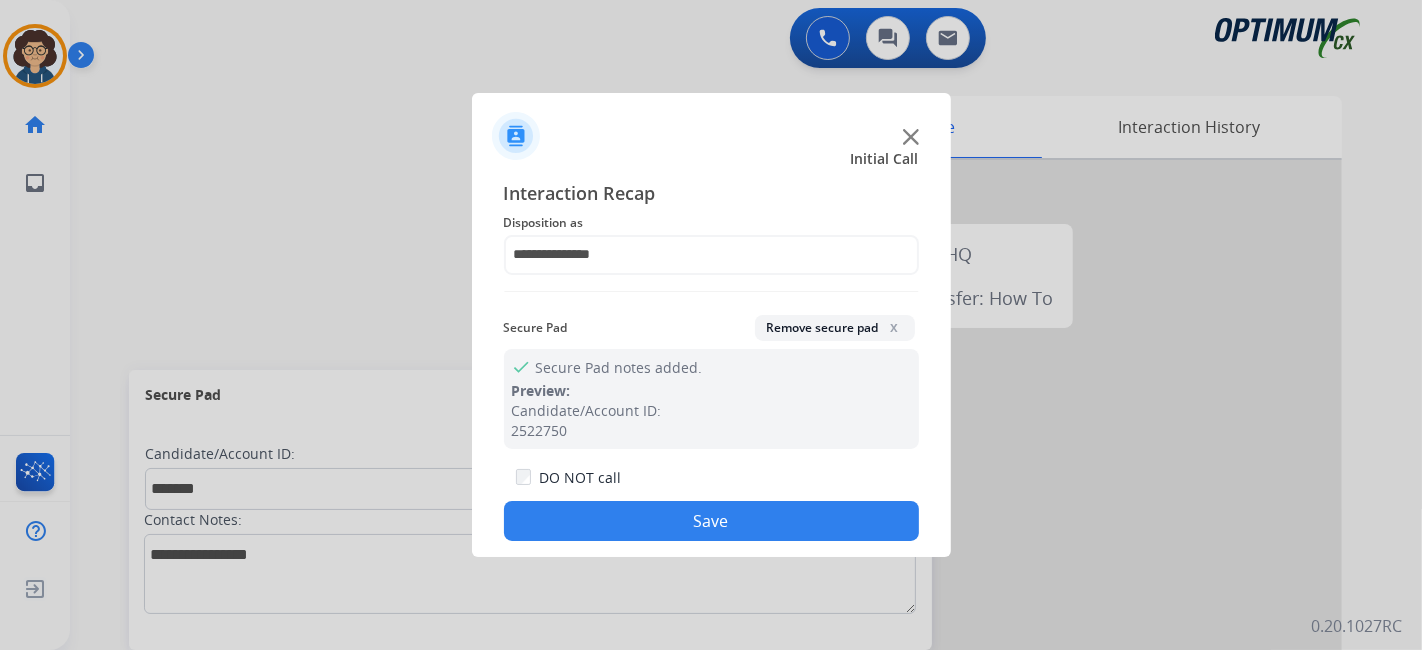 drag, startPoint x: 758, startPoint y: 512, endPoint x: 514, endPoint y: 133, distance: 450.7516 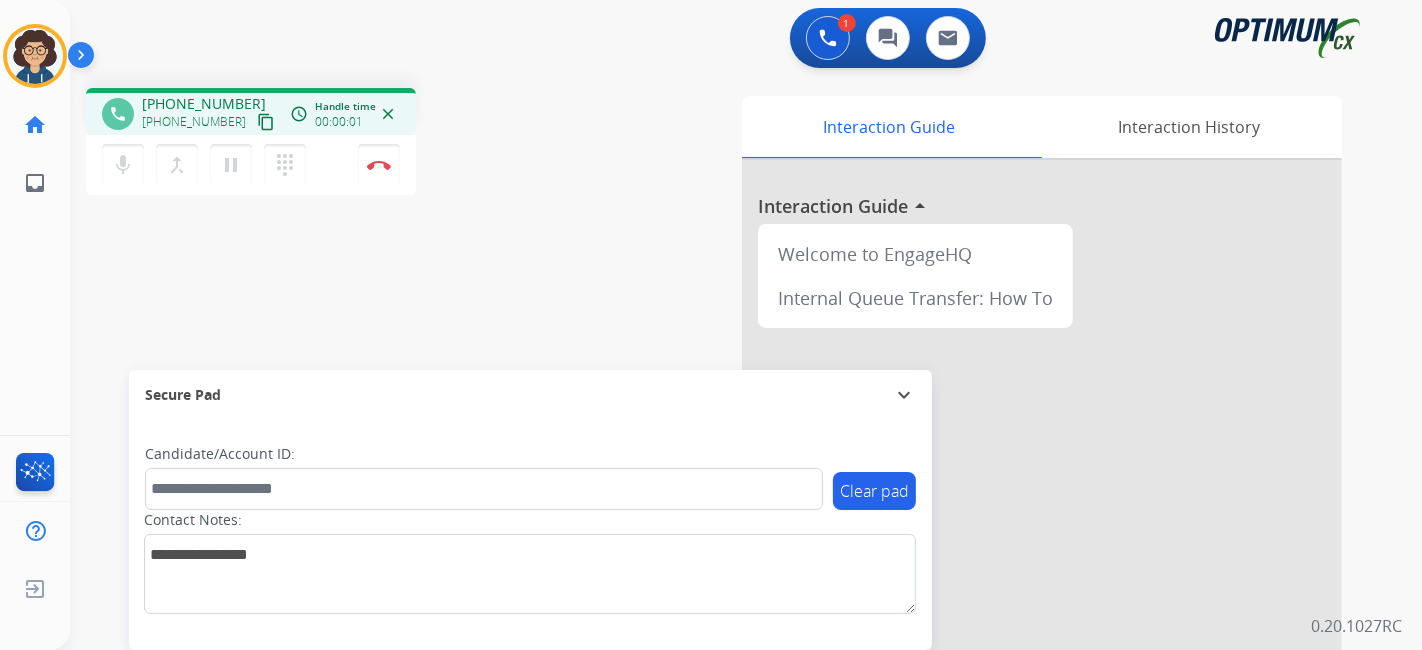 click on "content_copy" at bounding box center (266, 122) 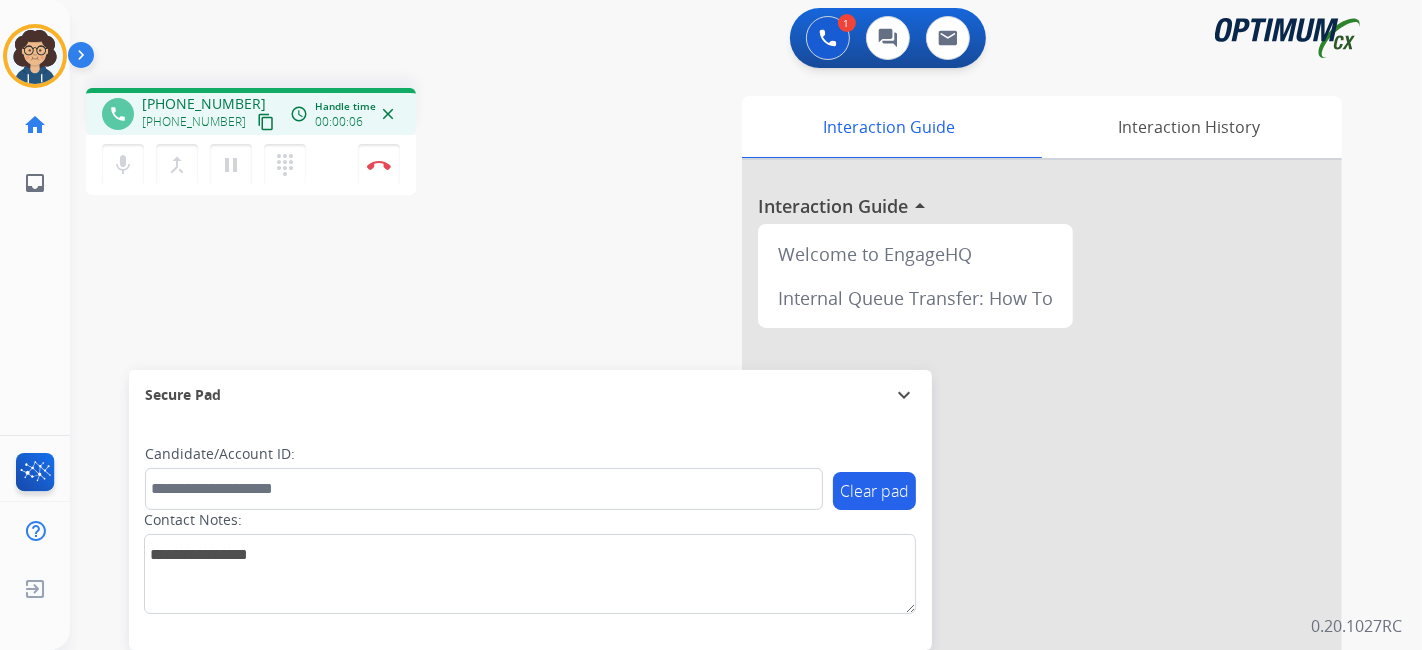 click on "content_copy" at bounding box center (266, 122) 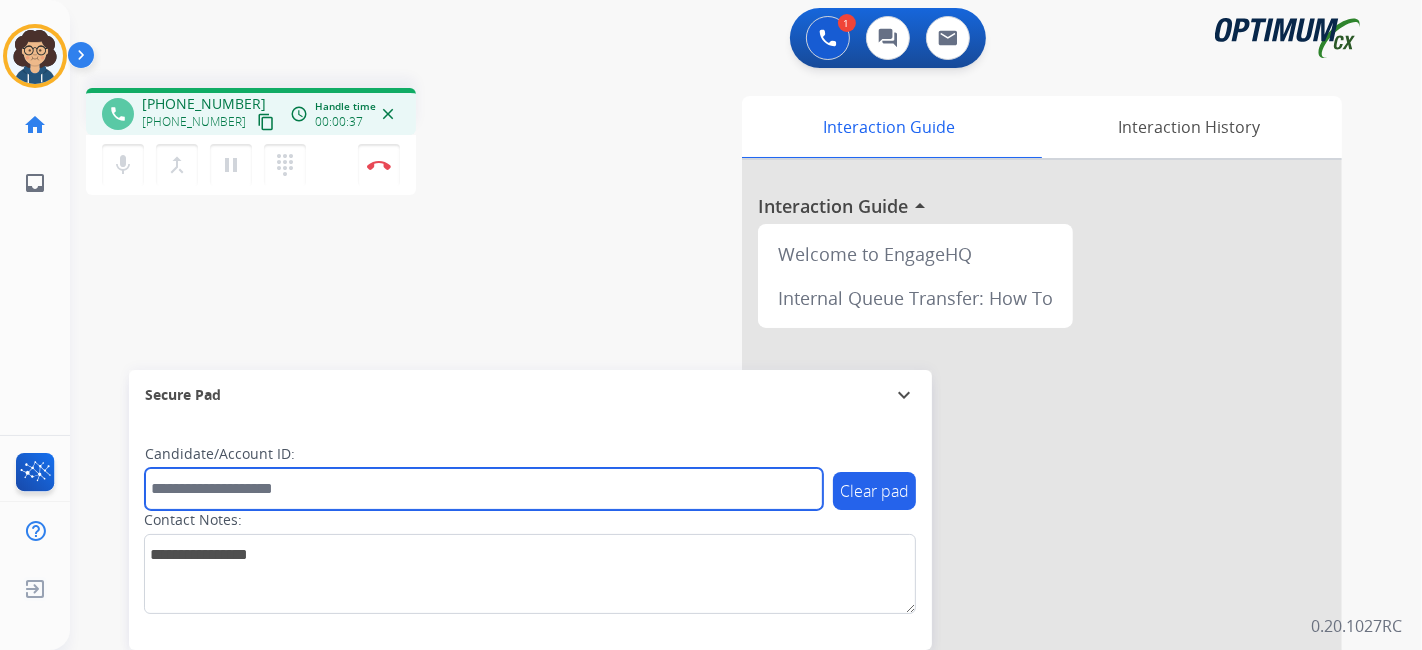 click at bounding box center [484, 489] 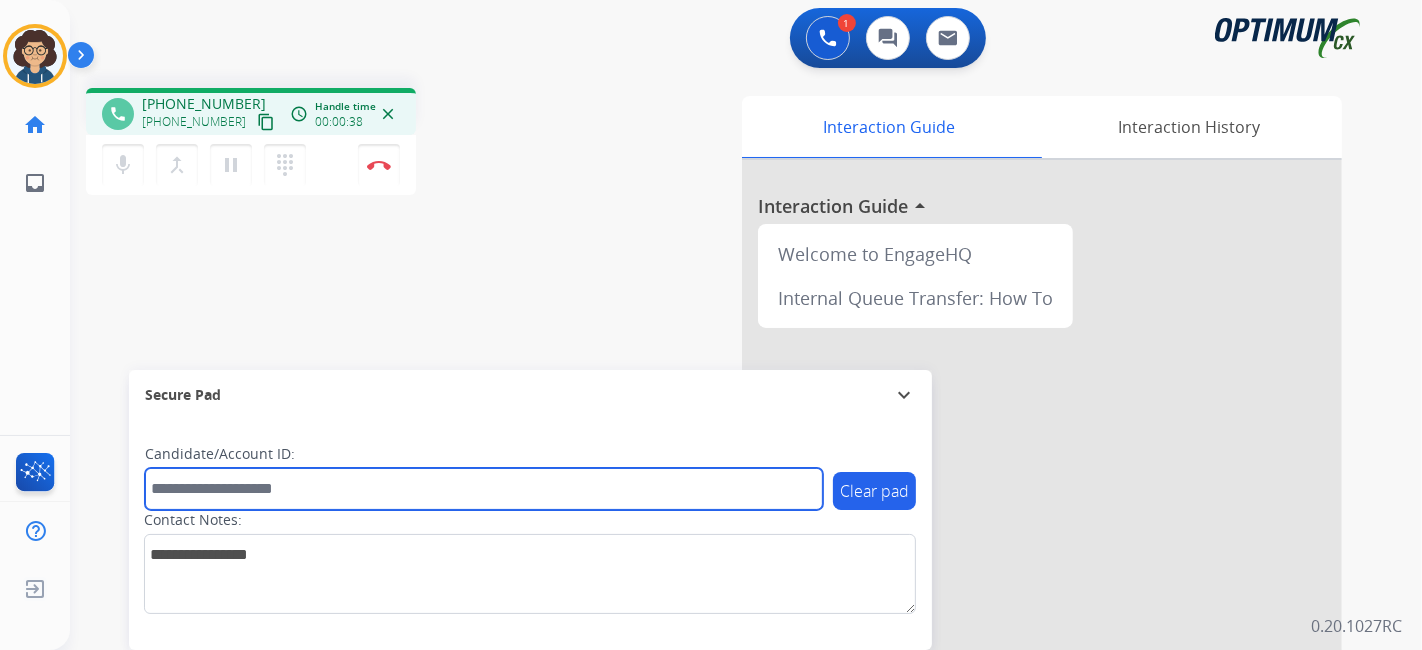 paste on "*******" 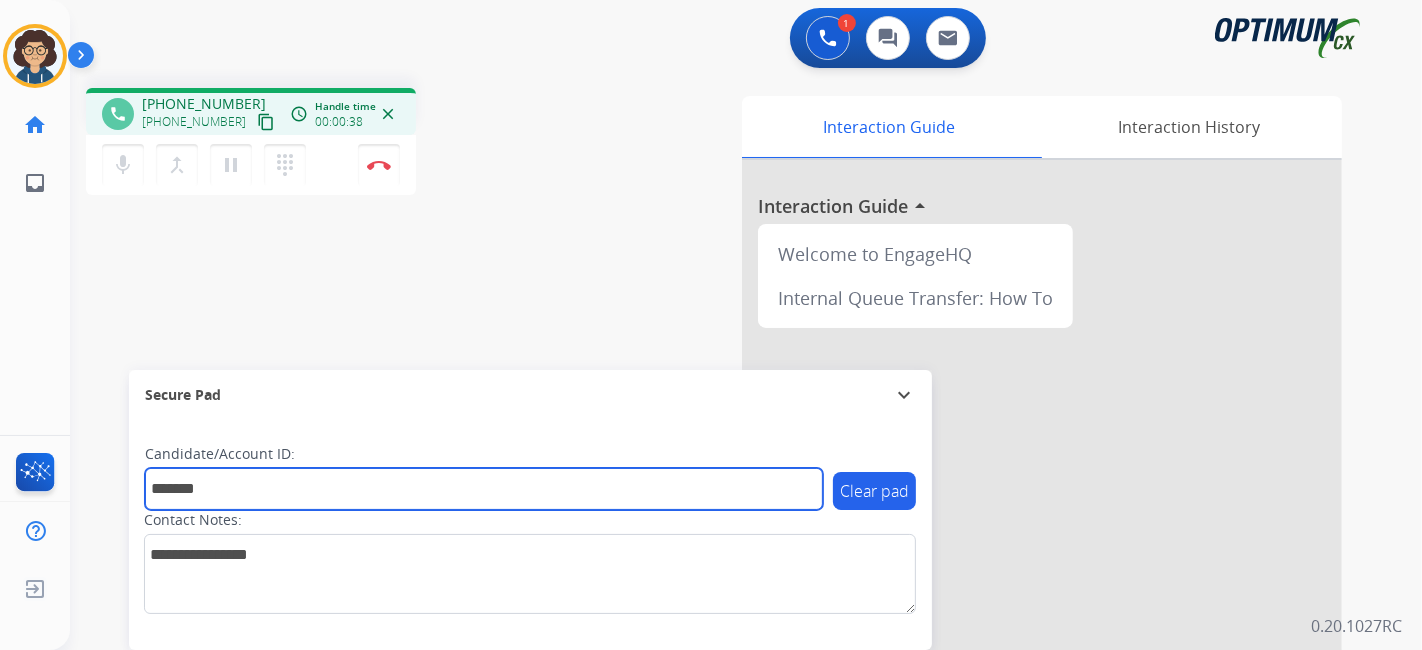 type on "*******" 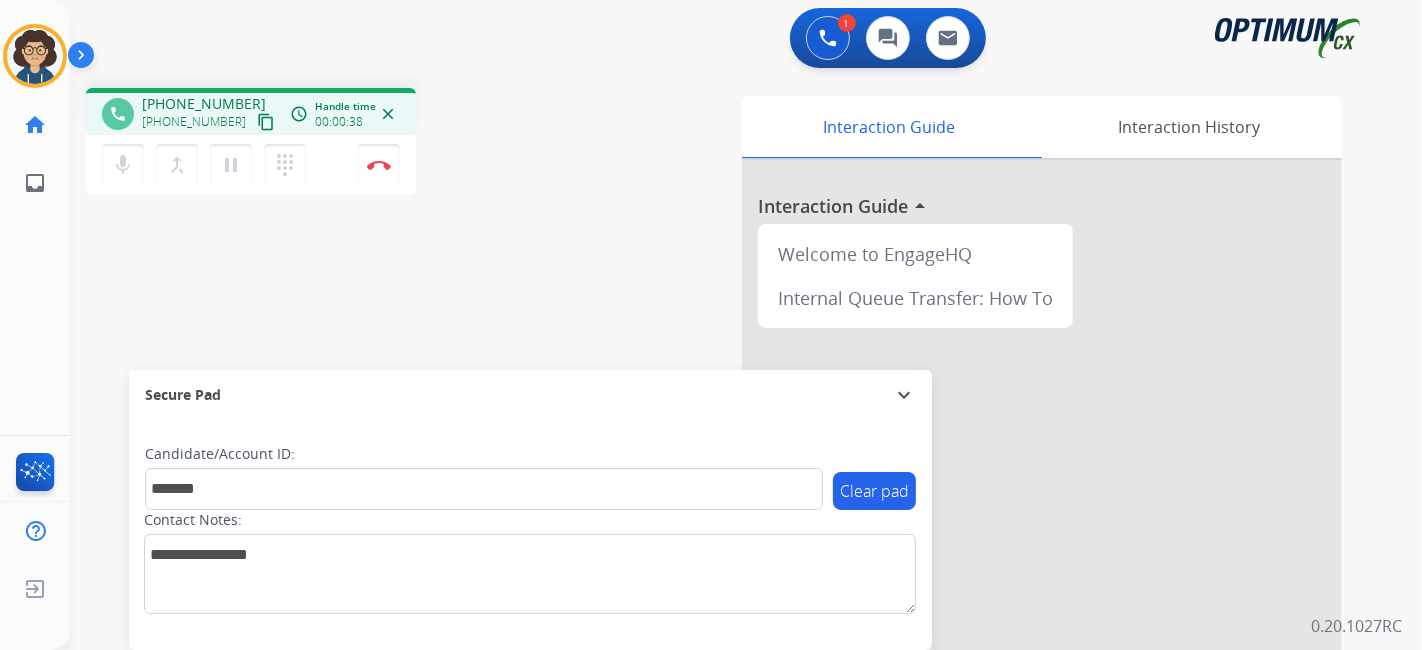 drag, startPoint x: 444, startPoint y: 297, endPoint x: 454, endPoint y: 84, distance: 213.23462 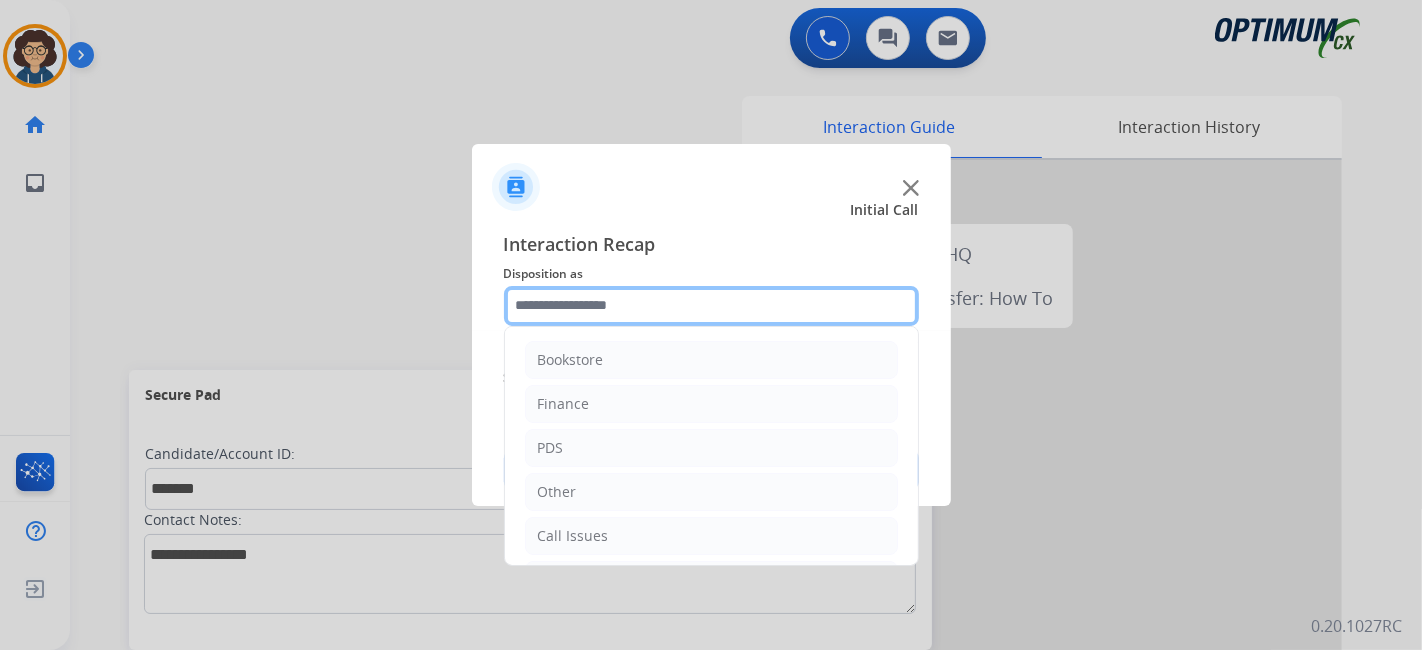 click 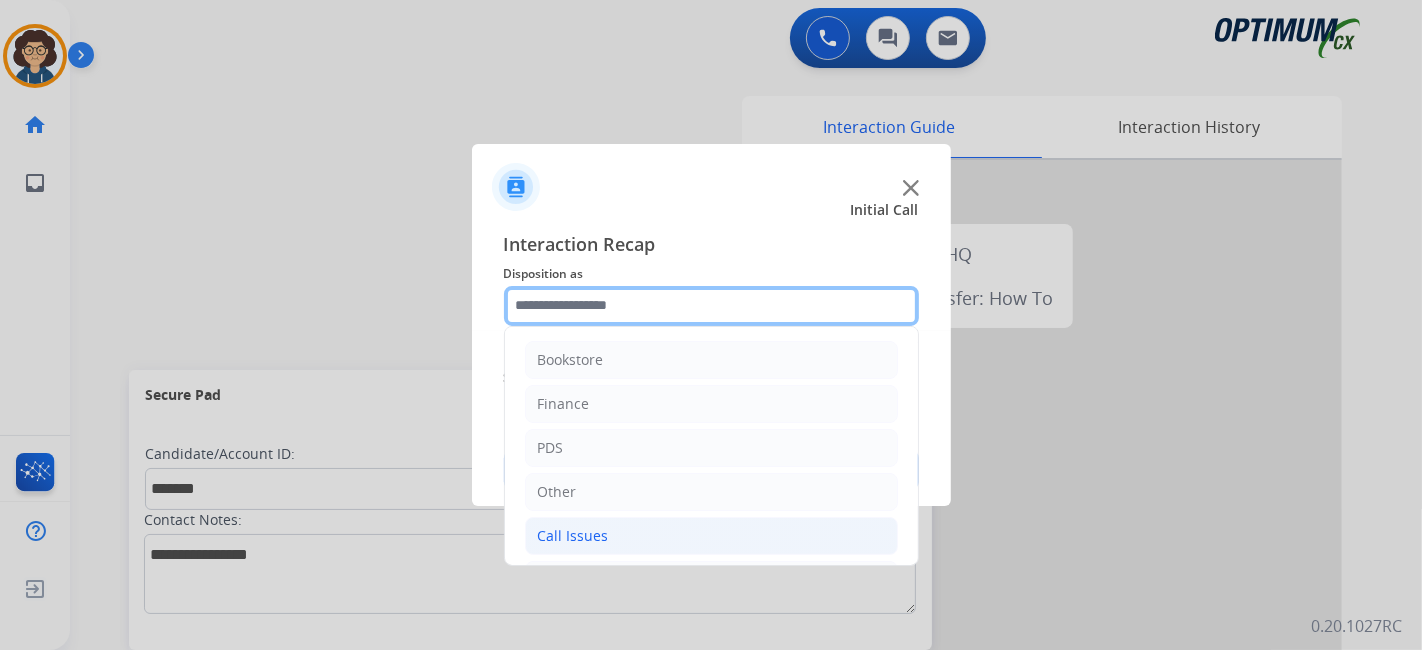 scroll, scrollTop: 131, scrollLeft: 0, axis: vertical 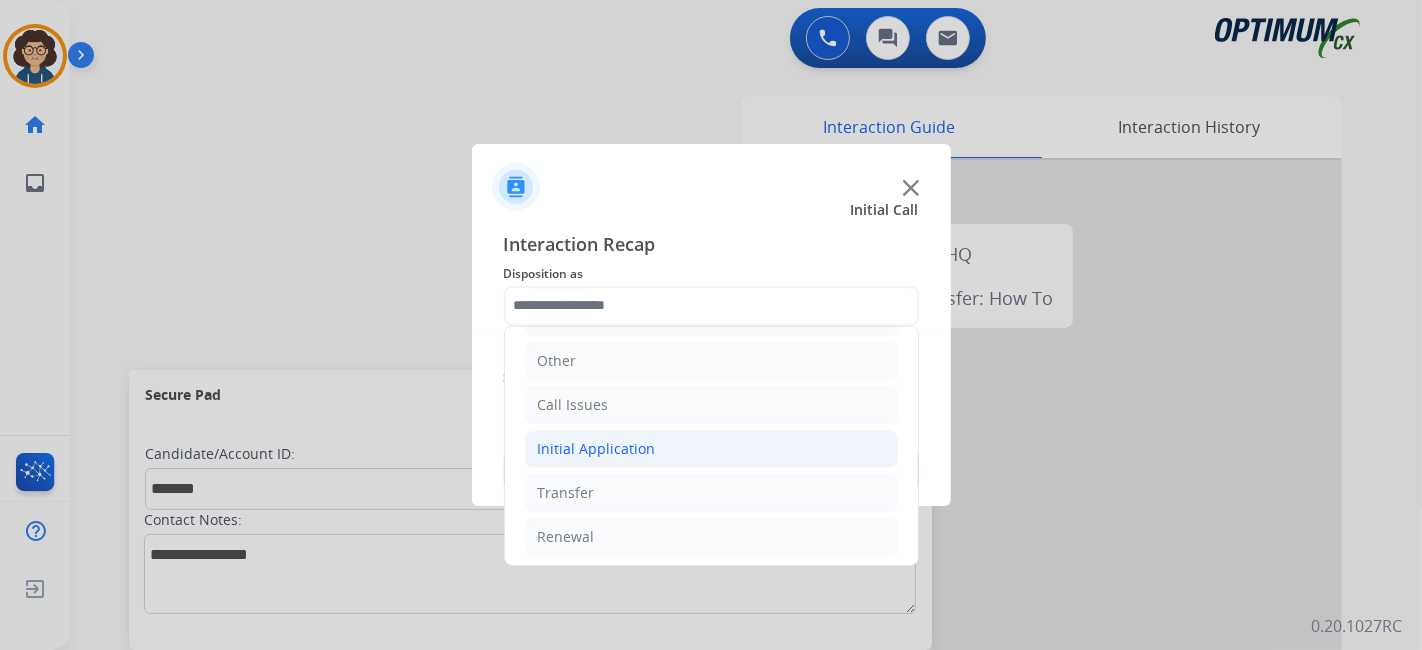 click on "Initial Application" 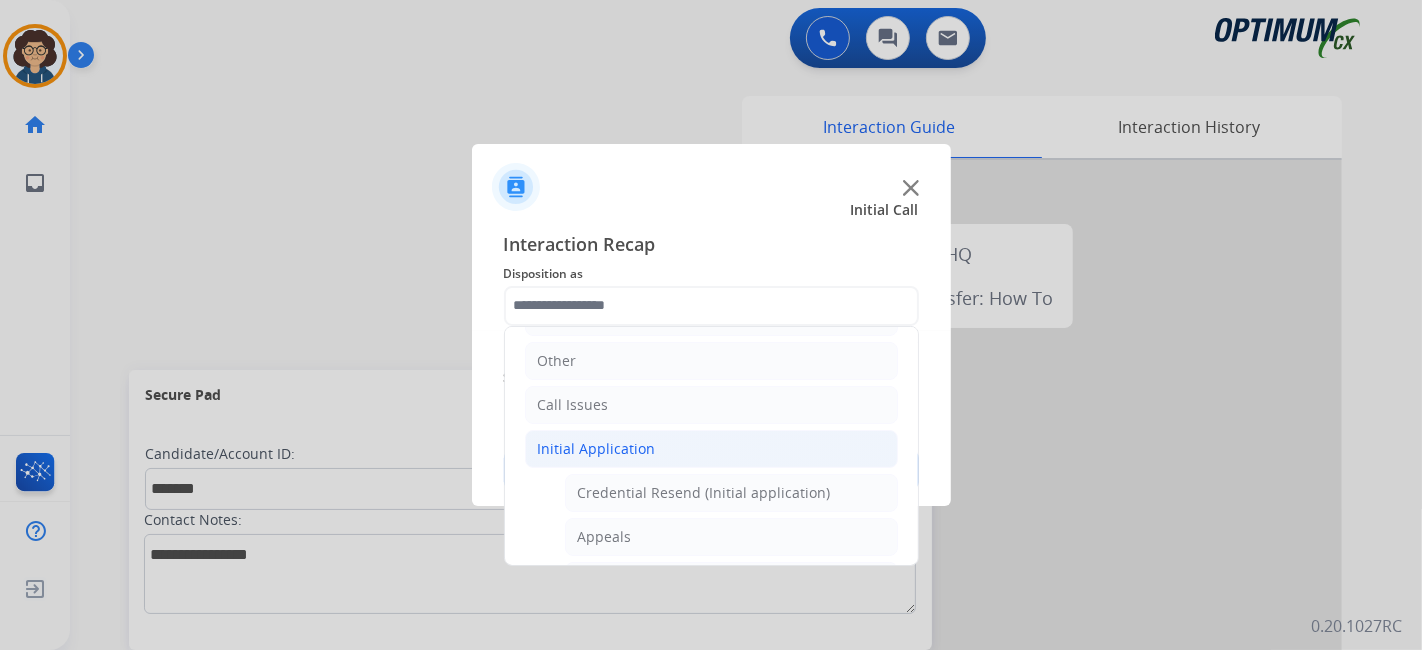 click on "Initial Application" 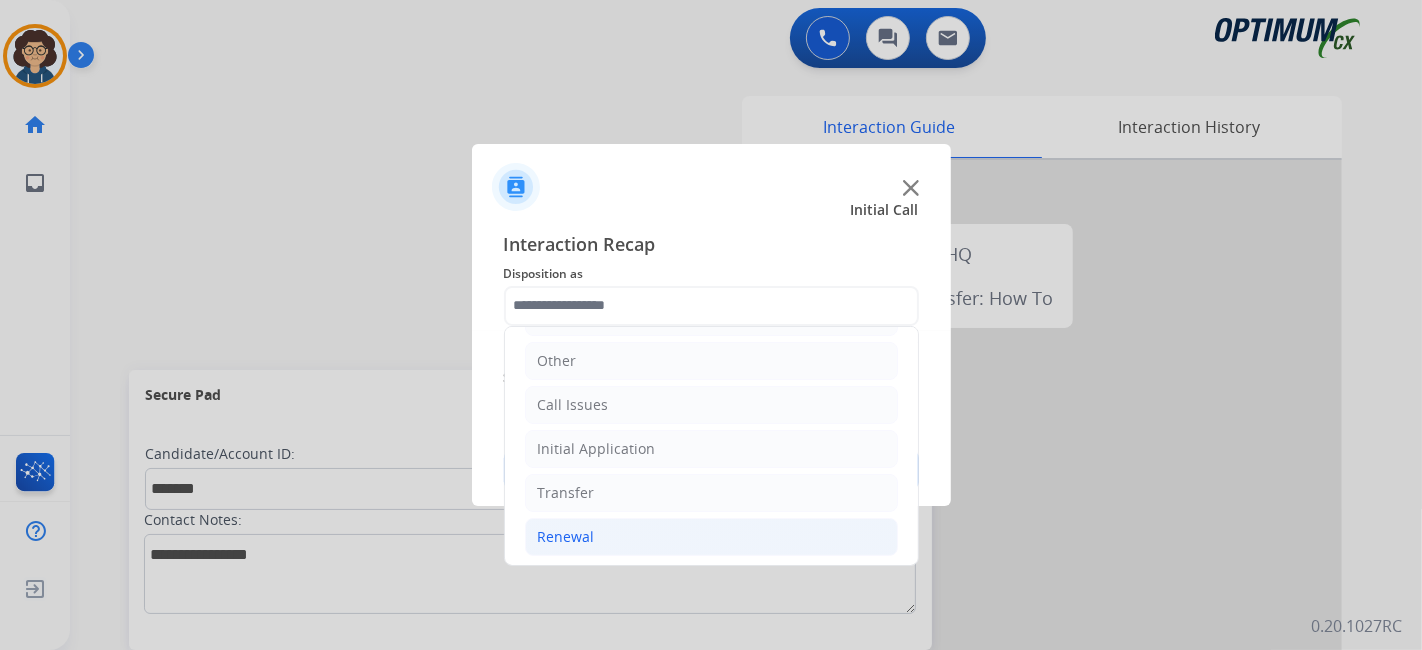 click on "Renewal" 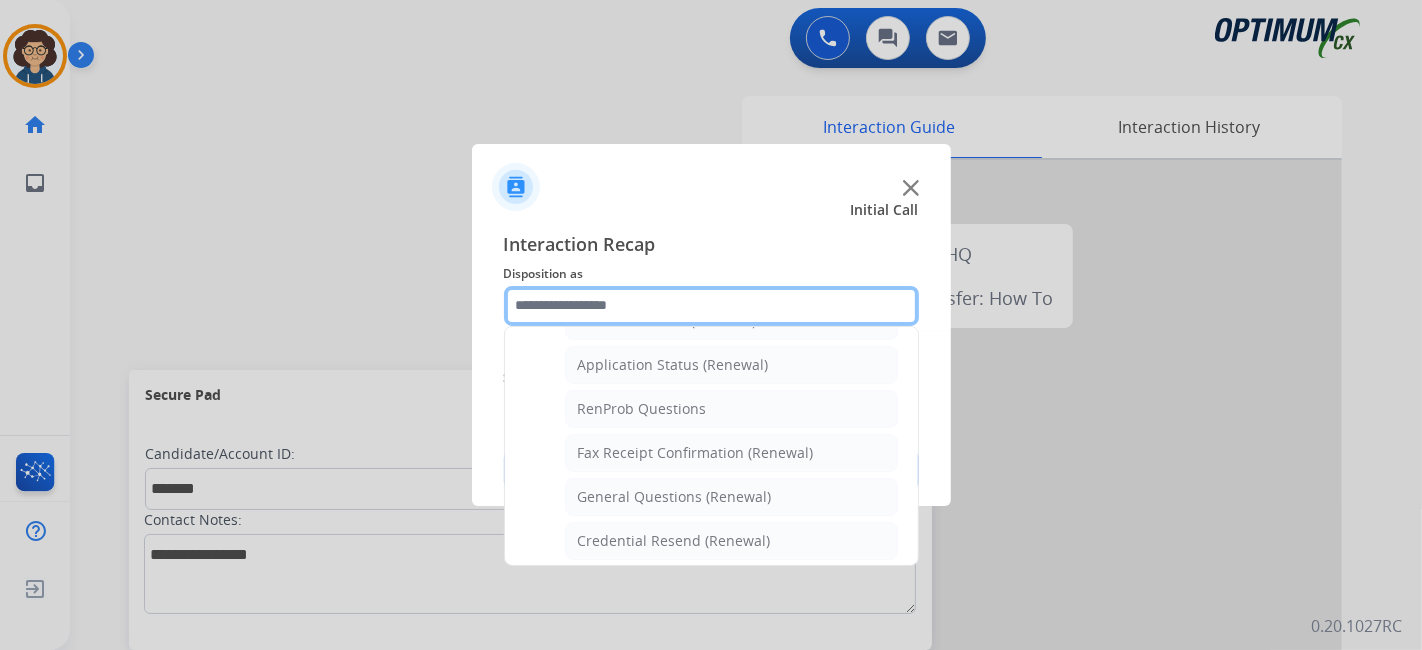 scroll, scrollTop: 465, scrollLeft: 0, axis: vertical 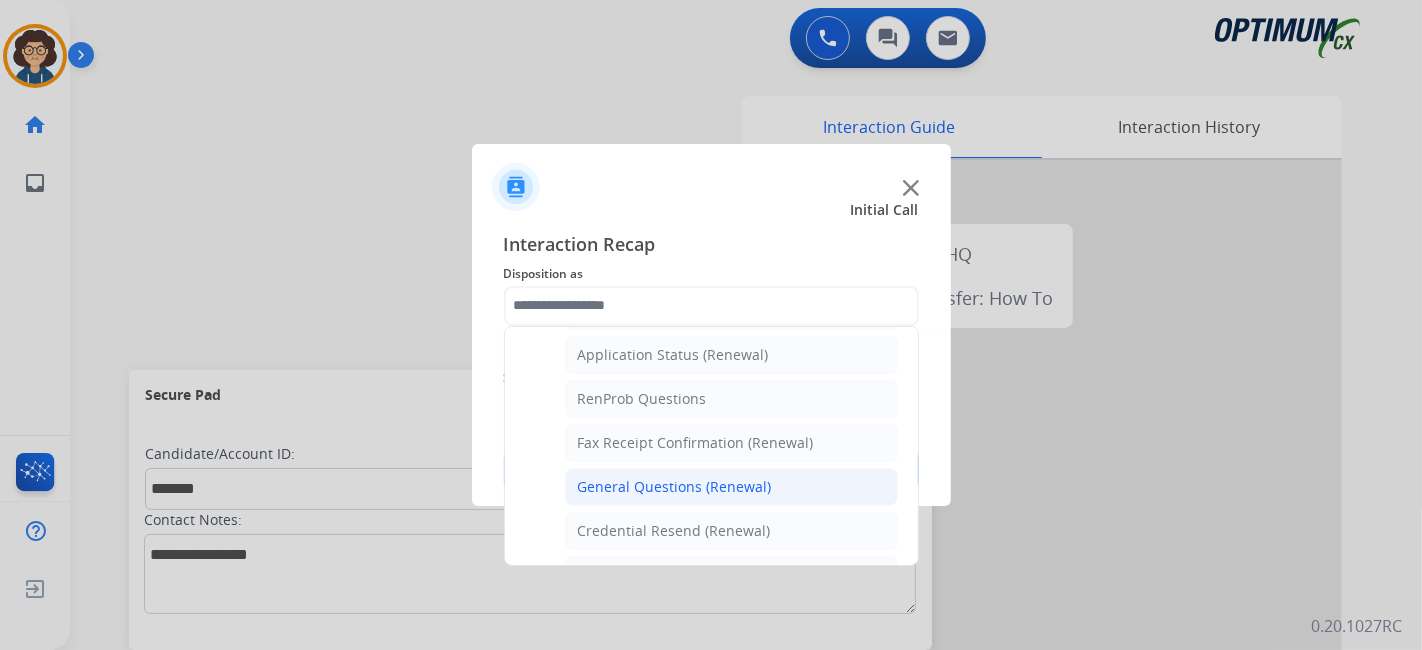 click on "General Questions (Renewal)" 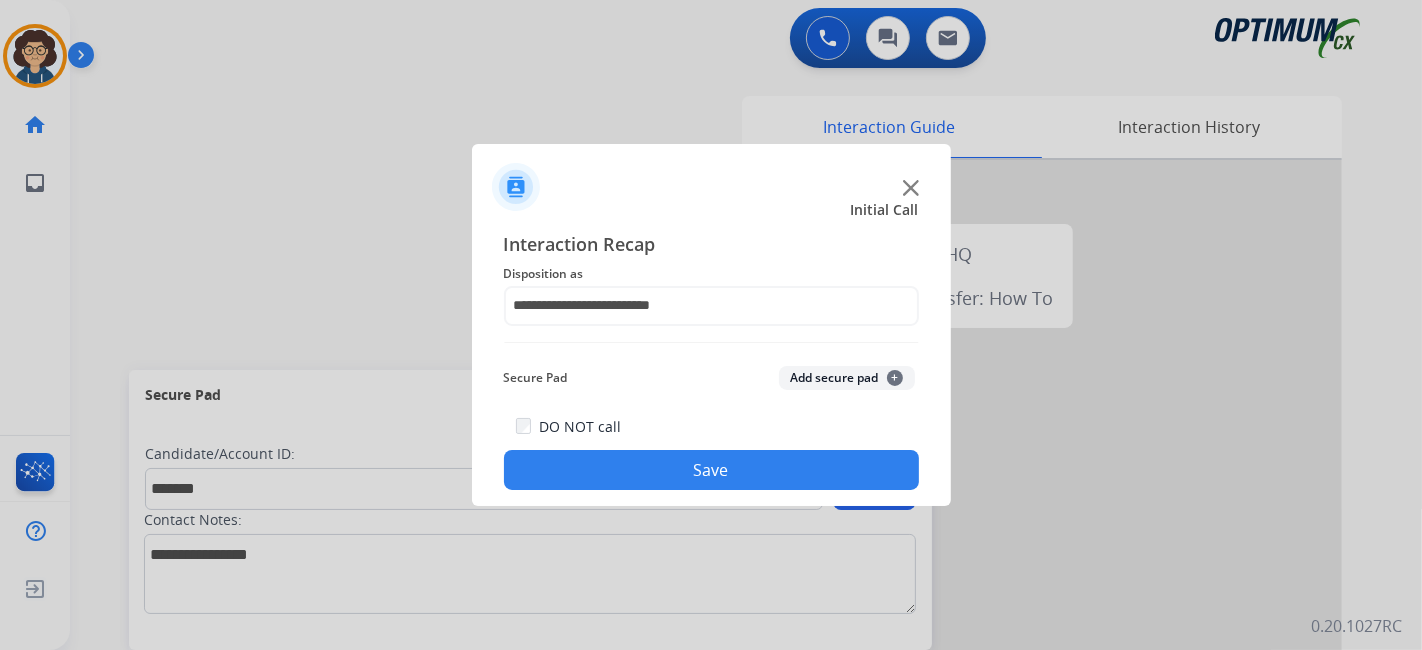 click on "Secure Pad  Add secure pad  +" 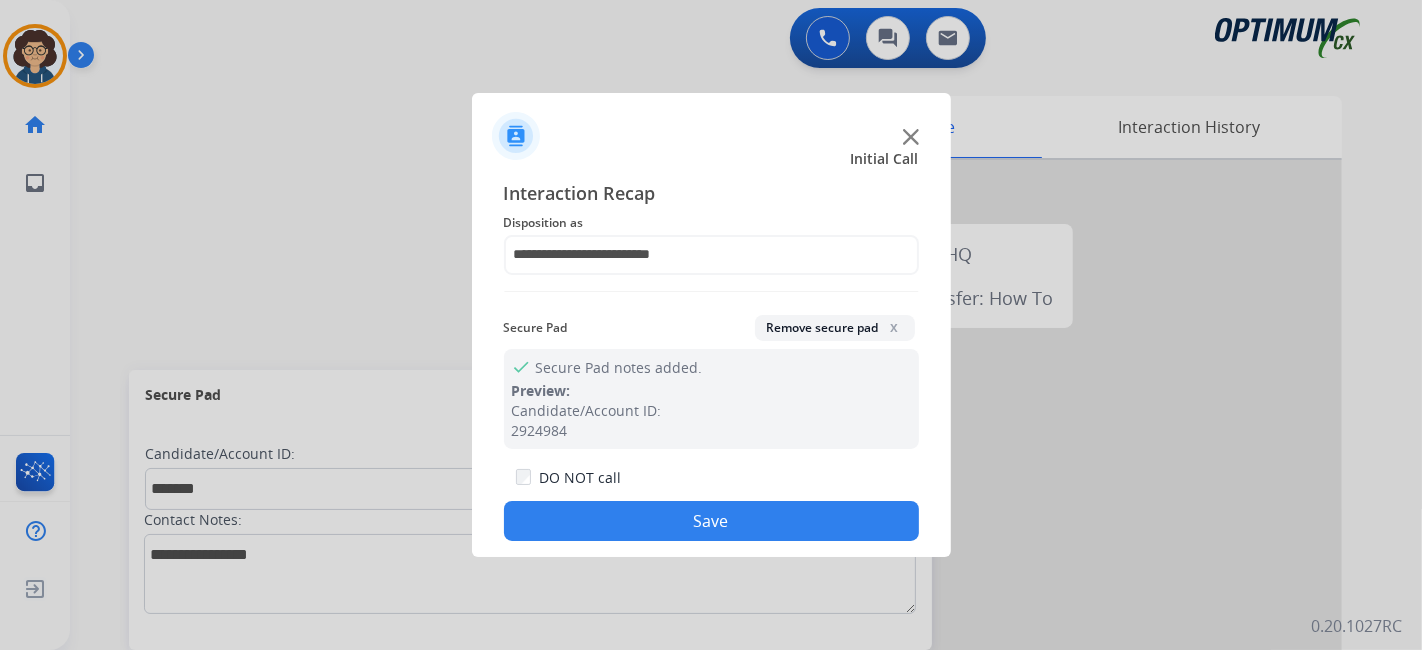 click on "Save" 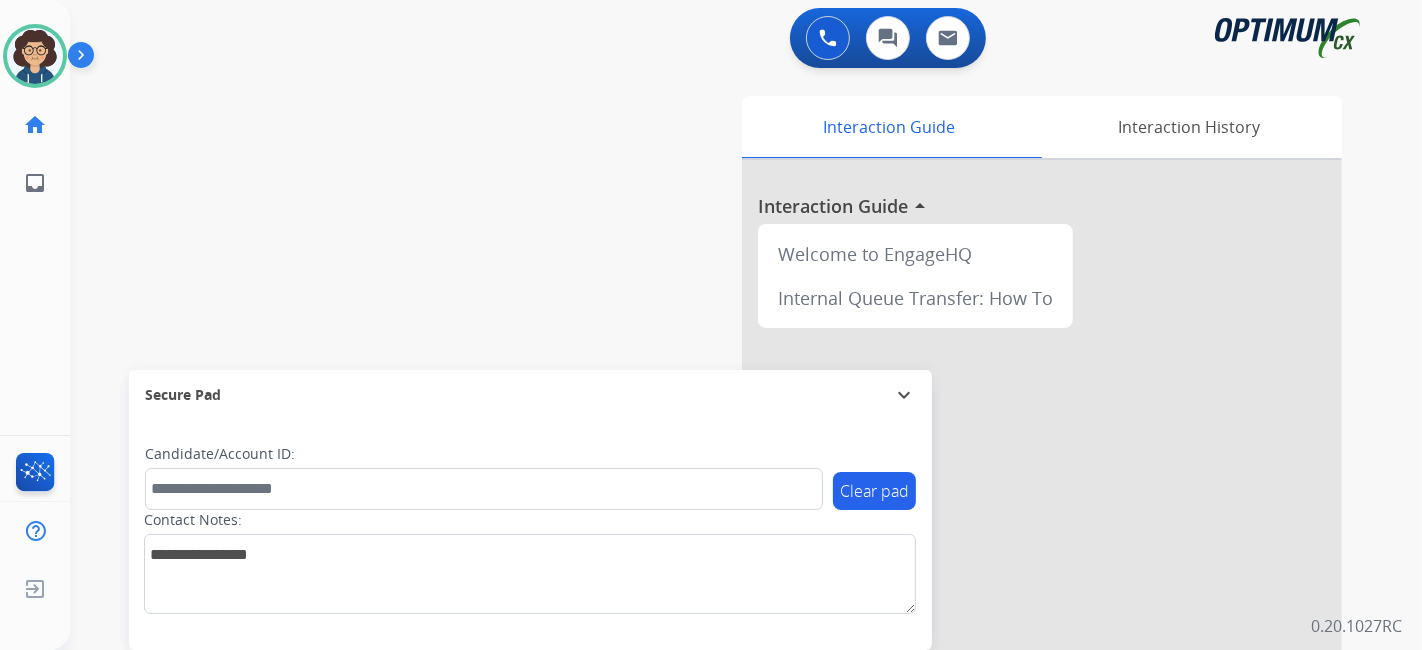 click on "swap_horiz Break voice bridge close_fullscreen Connect 3-Way Call merge_type Separate 3-Way Call  Interaction Guide   Interaction History  Interaction Guide arrow_drop_up  Welcome to EngageHQ   Internal Queue Transfer: How To  Secure Pad expand_more Clear pad Candidate/Account ID: Contact Notes:" at bounding box center [722, 489] 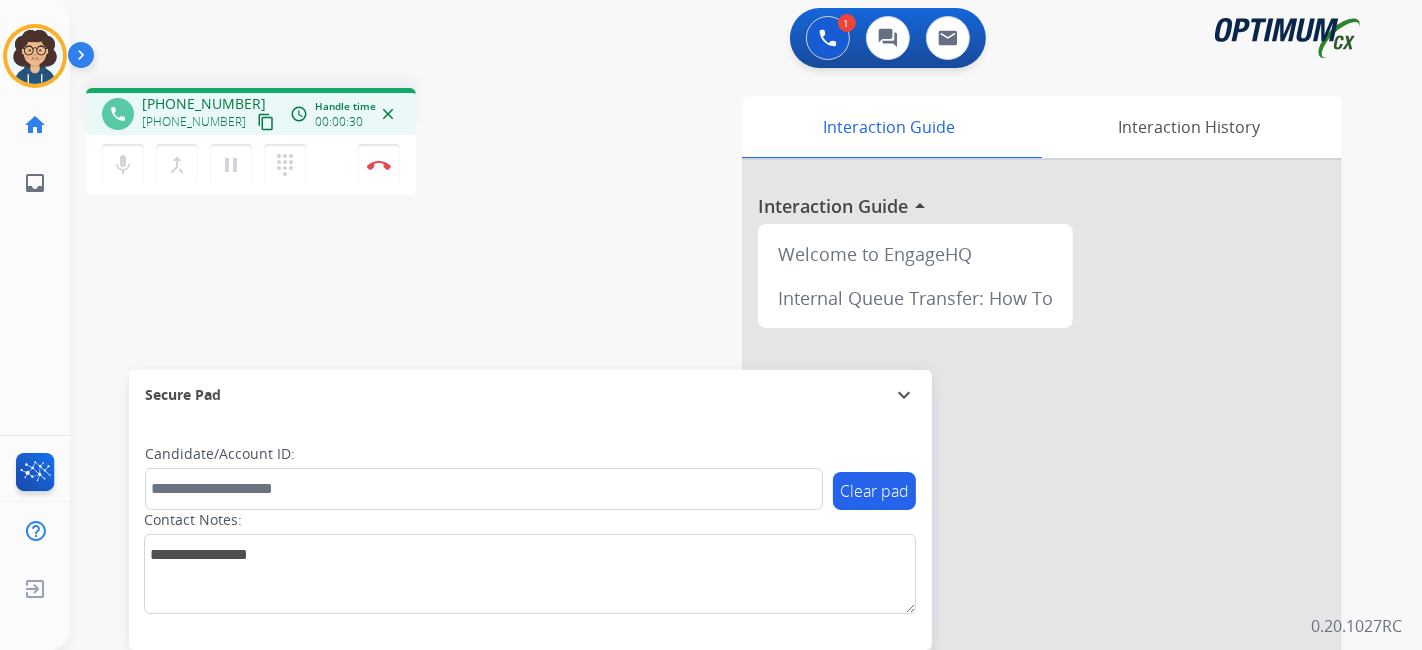 drag, startPoint x: 242, startPoint y: 123, endPoint x: 263, endPoint y: 63, distance: 63.56886 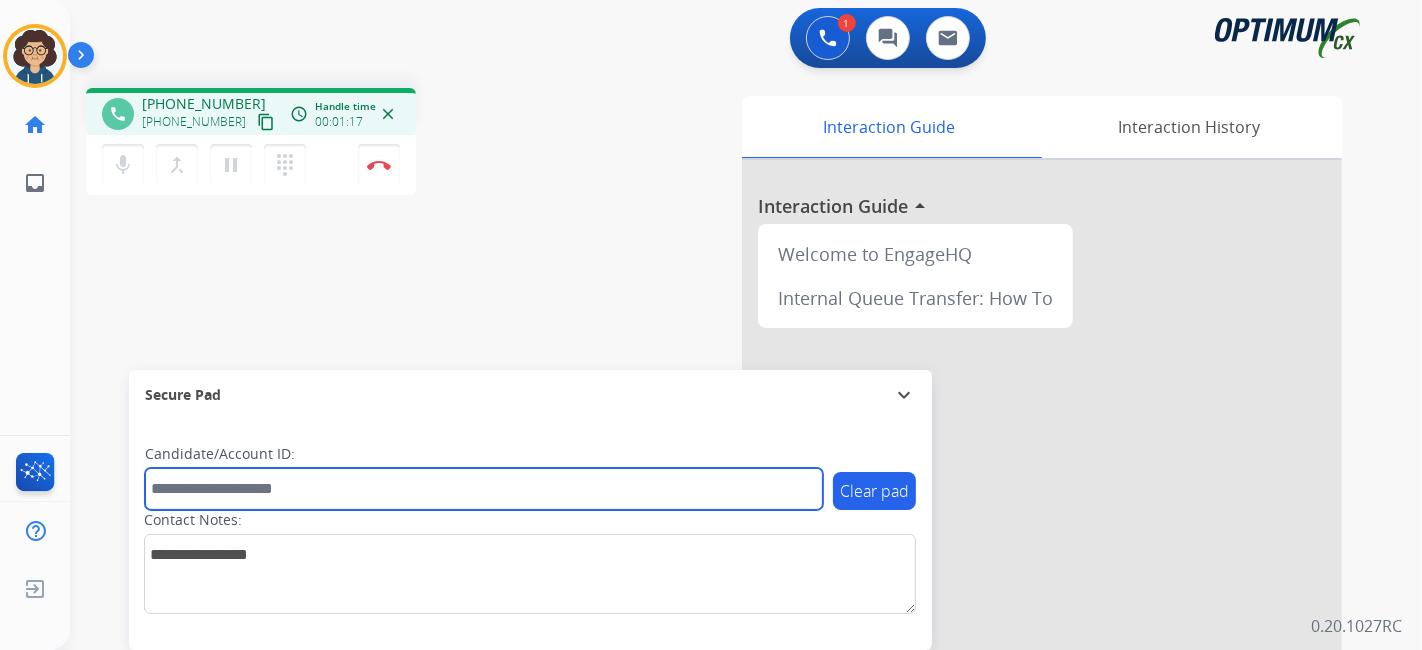 click at bounding box center (484, 489) 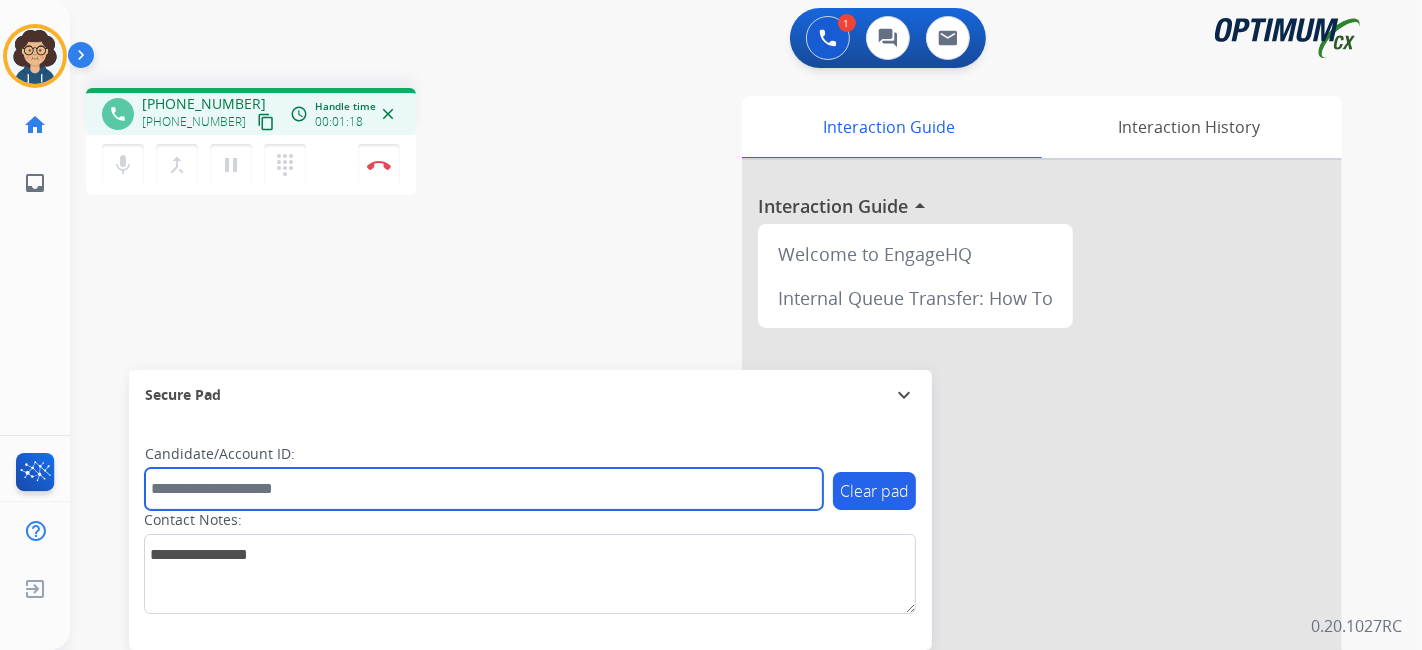 paste on "*******" 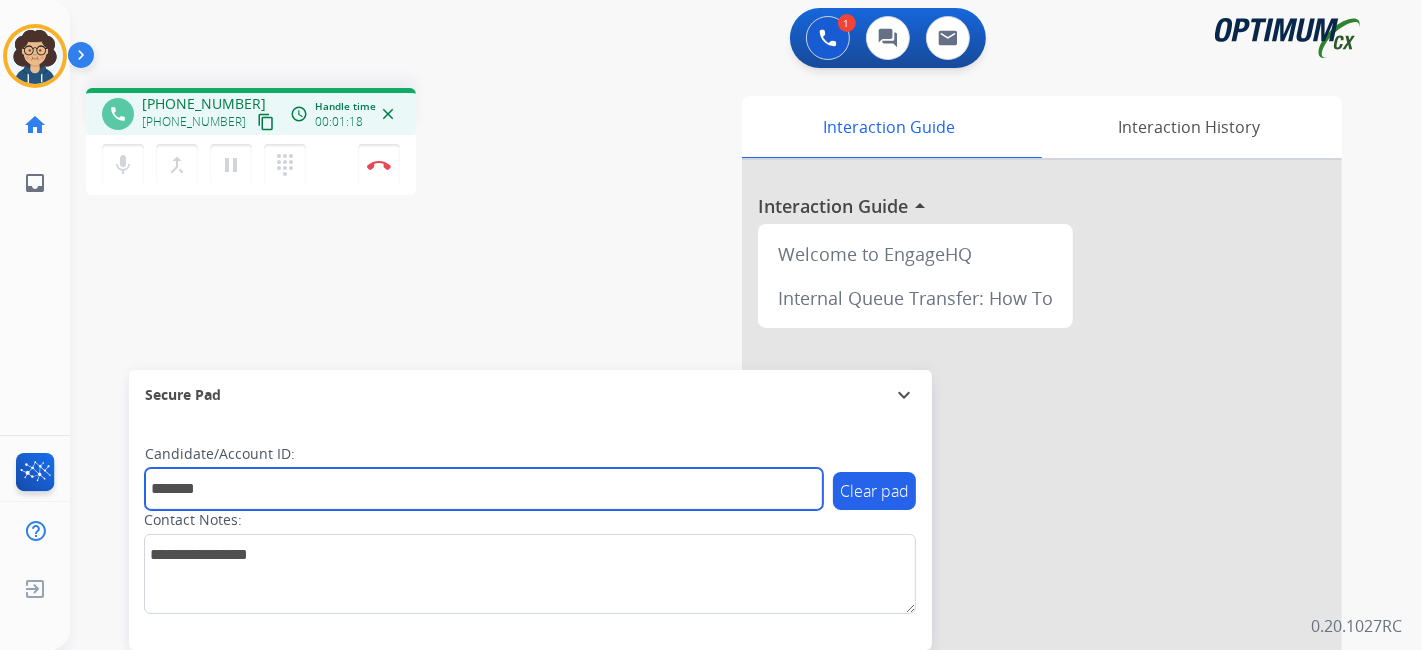 type on "*******" 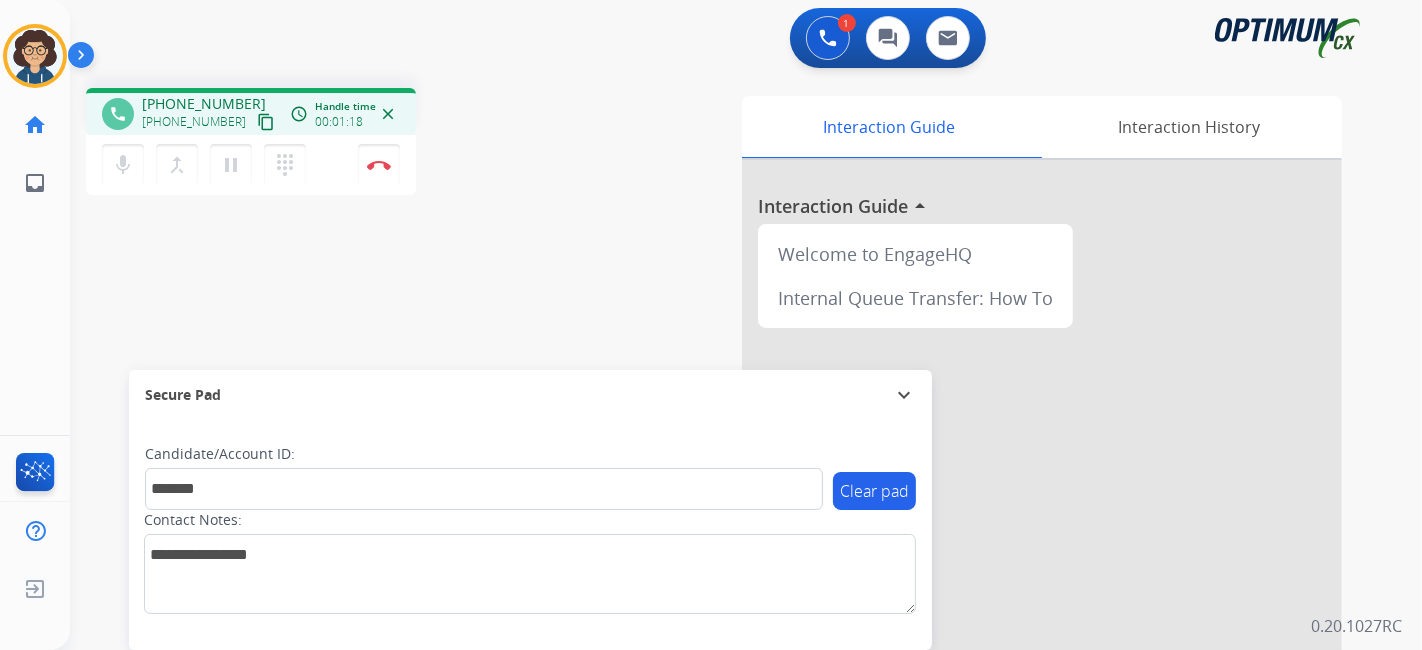 drag, startPoint x: 441, startPoint y: 263, endPoint x: 416, endPoint y: 27, distance: 237.32047 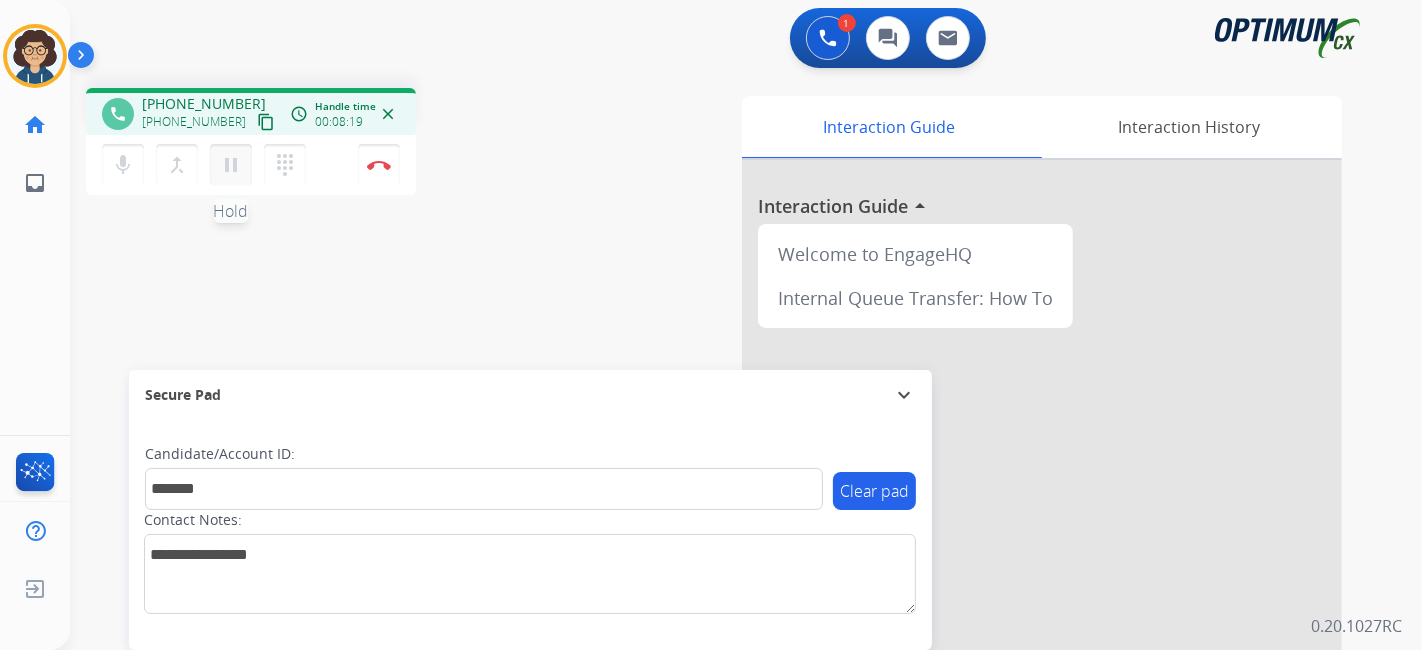 click on "pause" at bounding box center (231, 165) 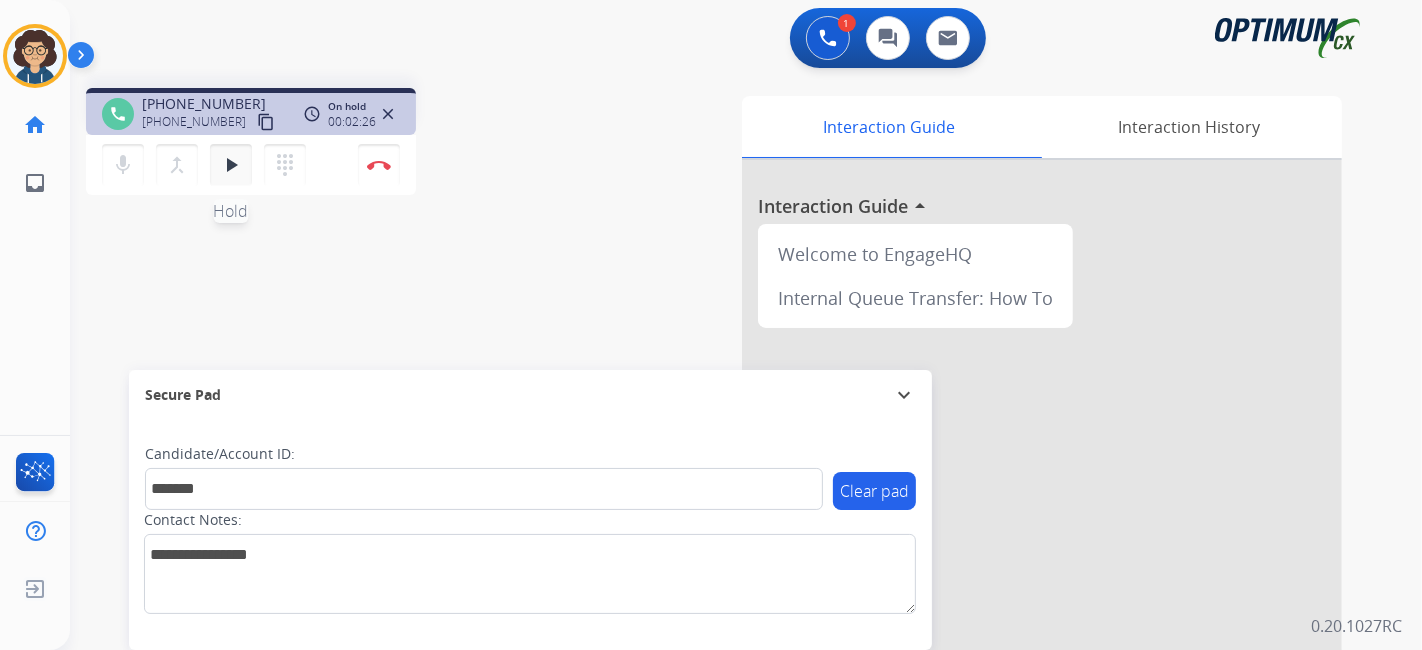 click on "play_arrow" at bounding box center [231, 165] 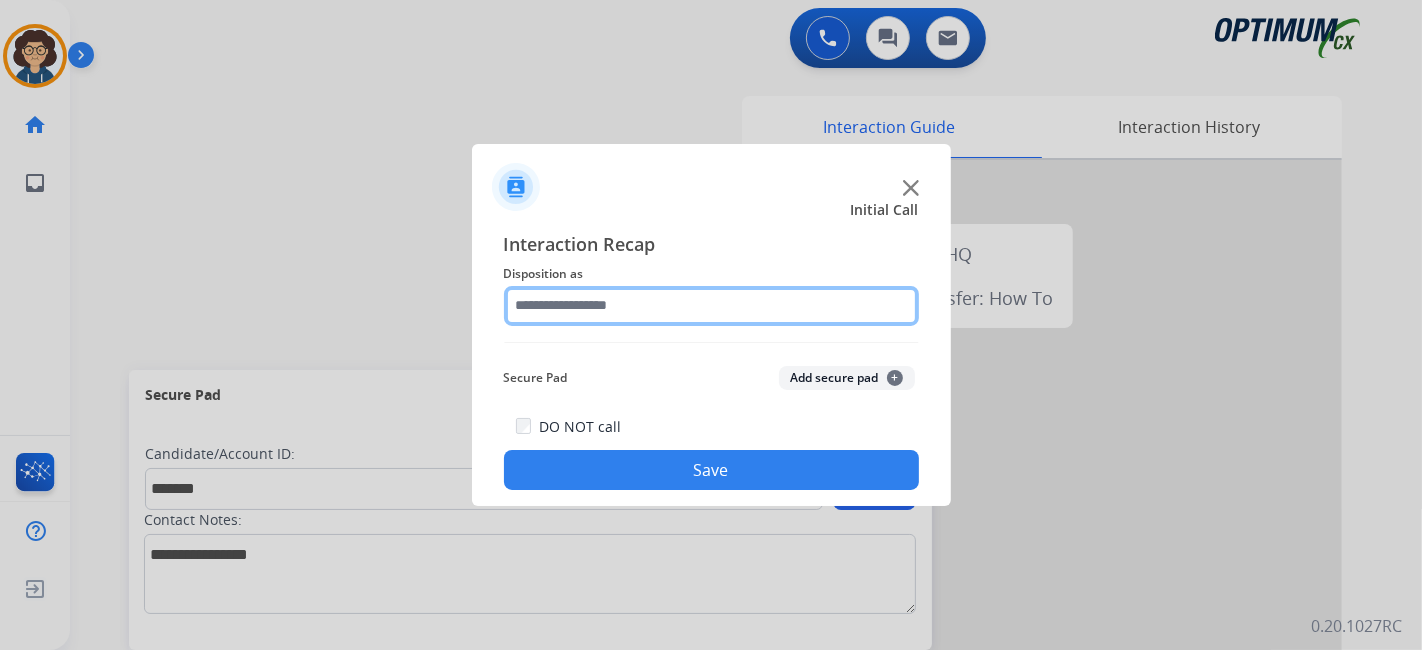click 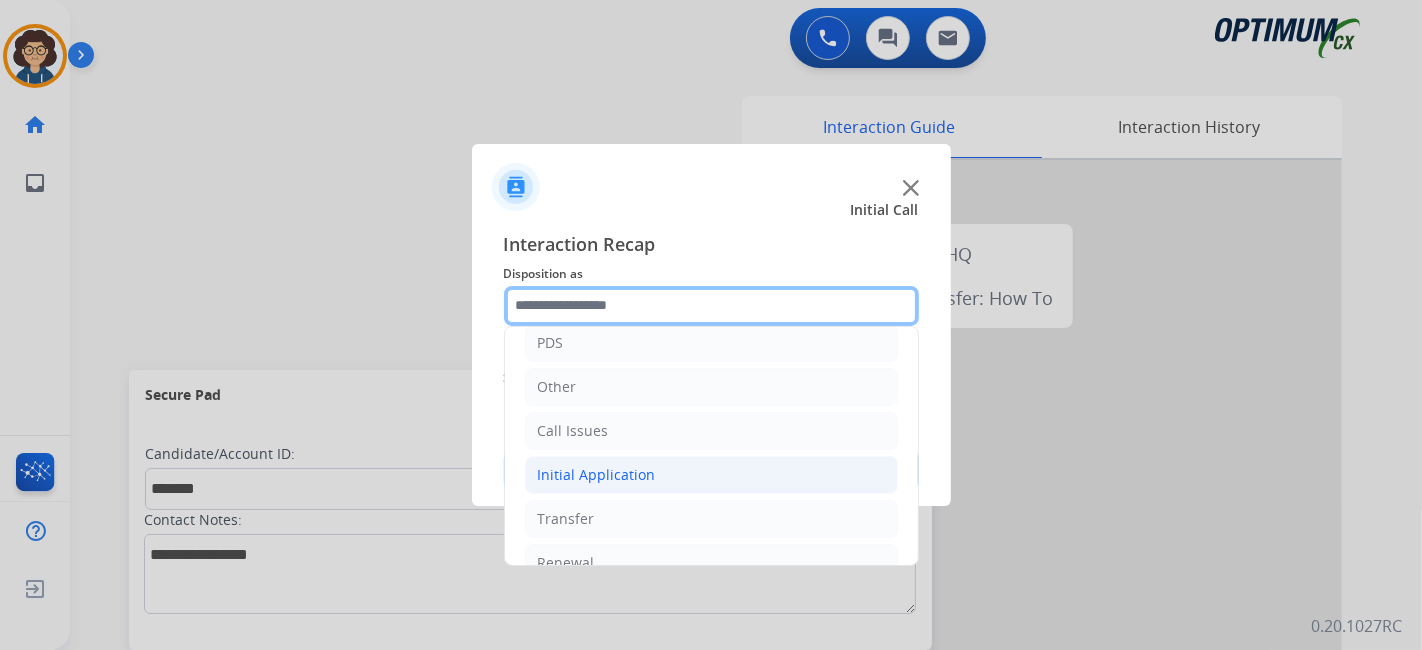 scroll, scrollTop: 131, scrollLeft: 0, axis: vertical 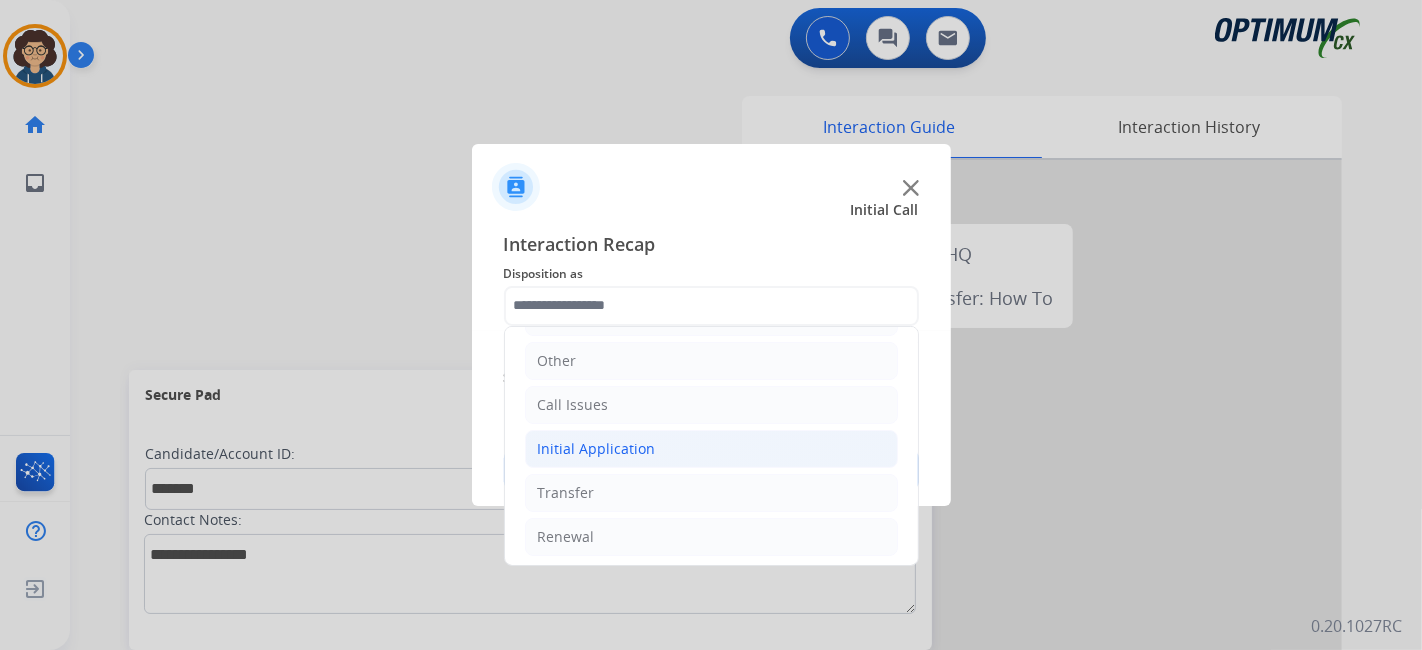 drag, startPoint x: 729, startPoint y: 450, endPoint x: 835, endPoint y: 436, distance: 106.92053 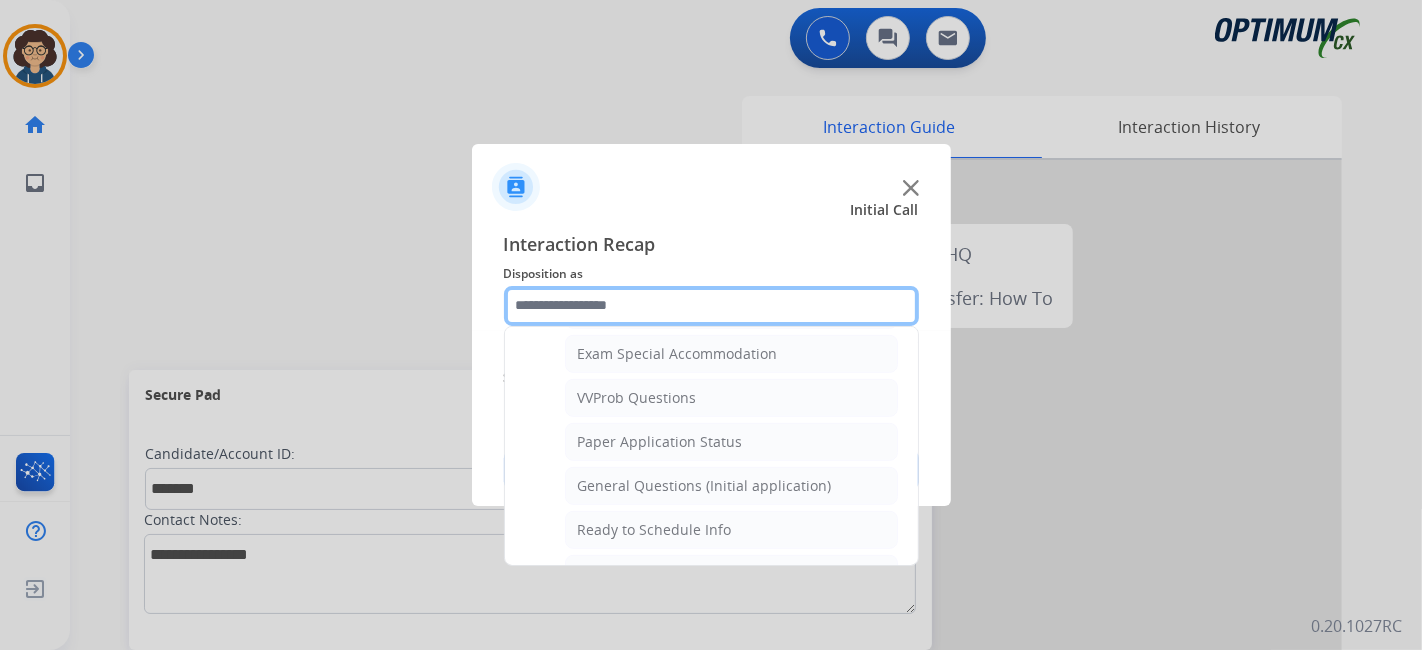 scroll, scrollTop: 1043, scrollLeft: 0, axis: vertical 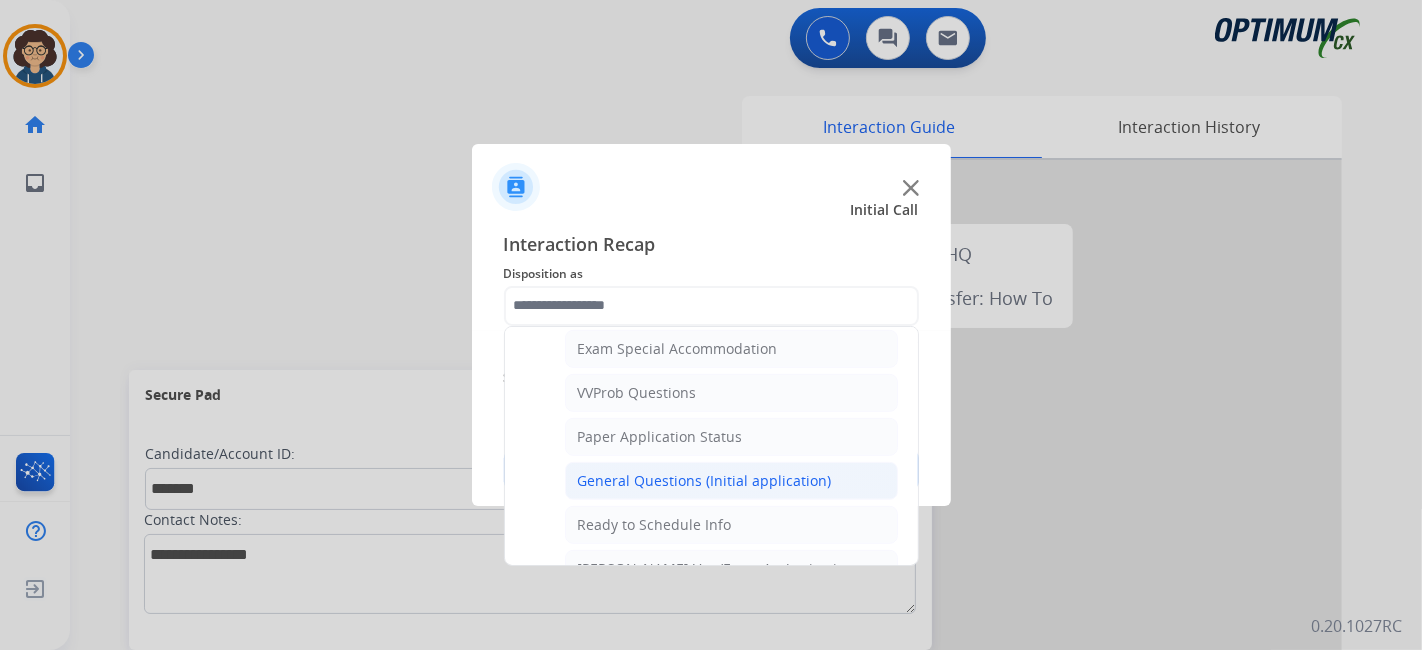 click on "General Questions (Initial application)" 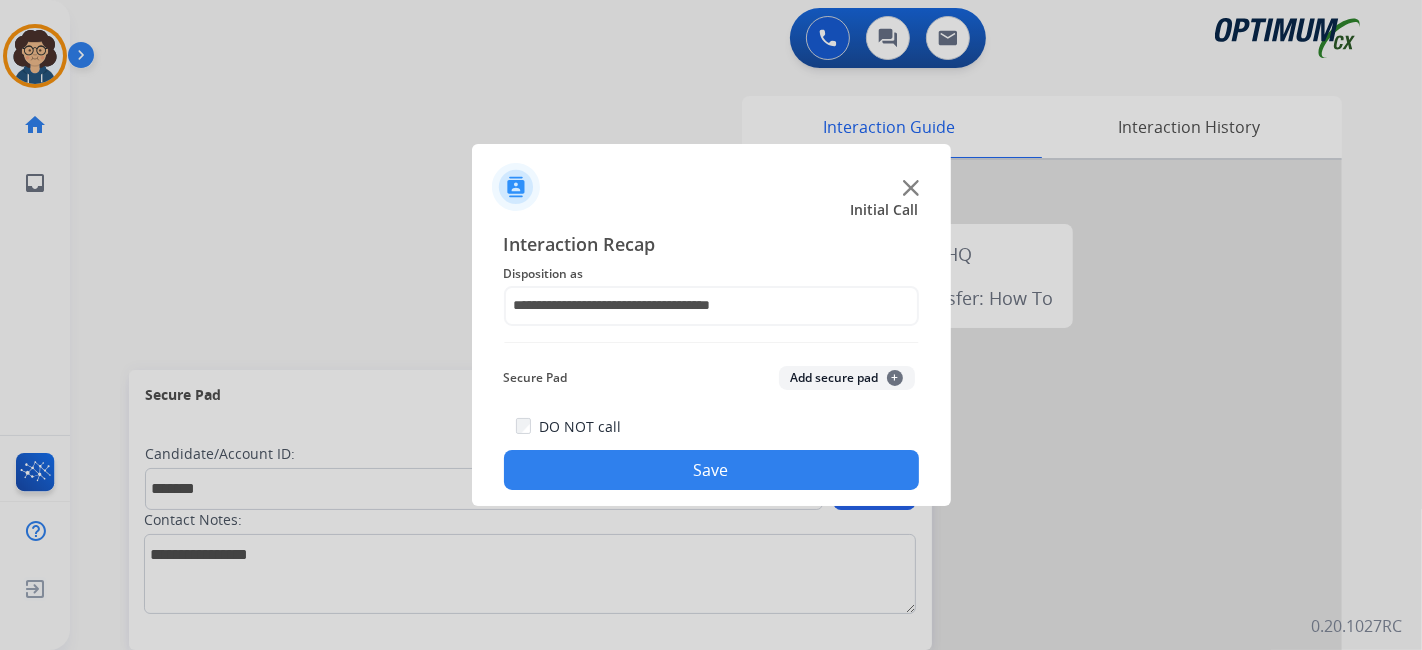 click on "Add secure pad  +" 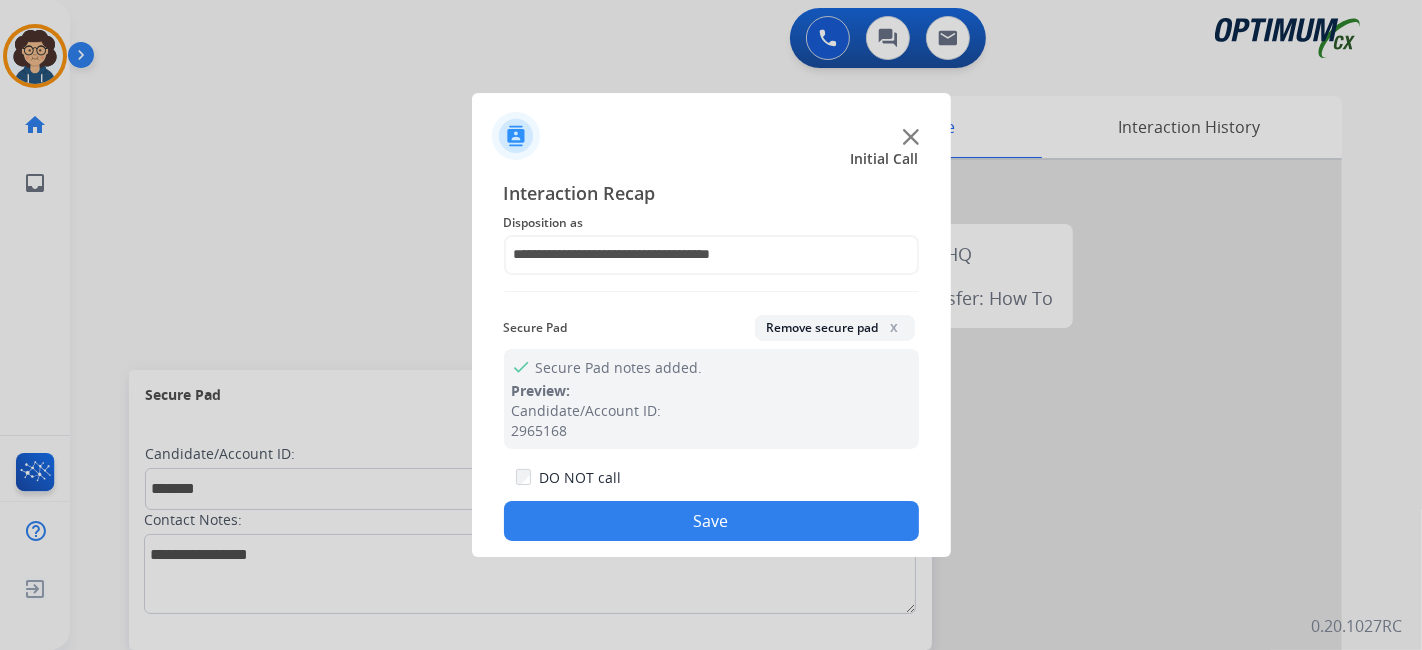 drag, startPoint x: 686, startPoint y: 535, endPoint x: 645, endPoint y: 533, distance: 41.04875 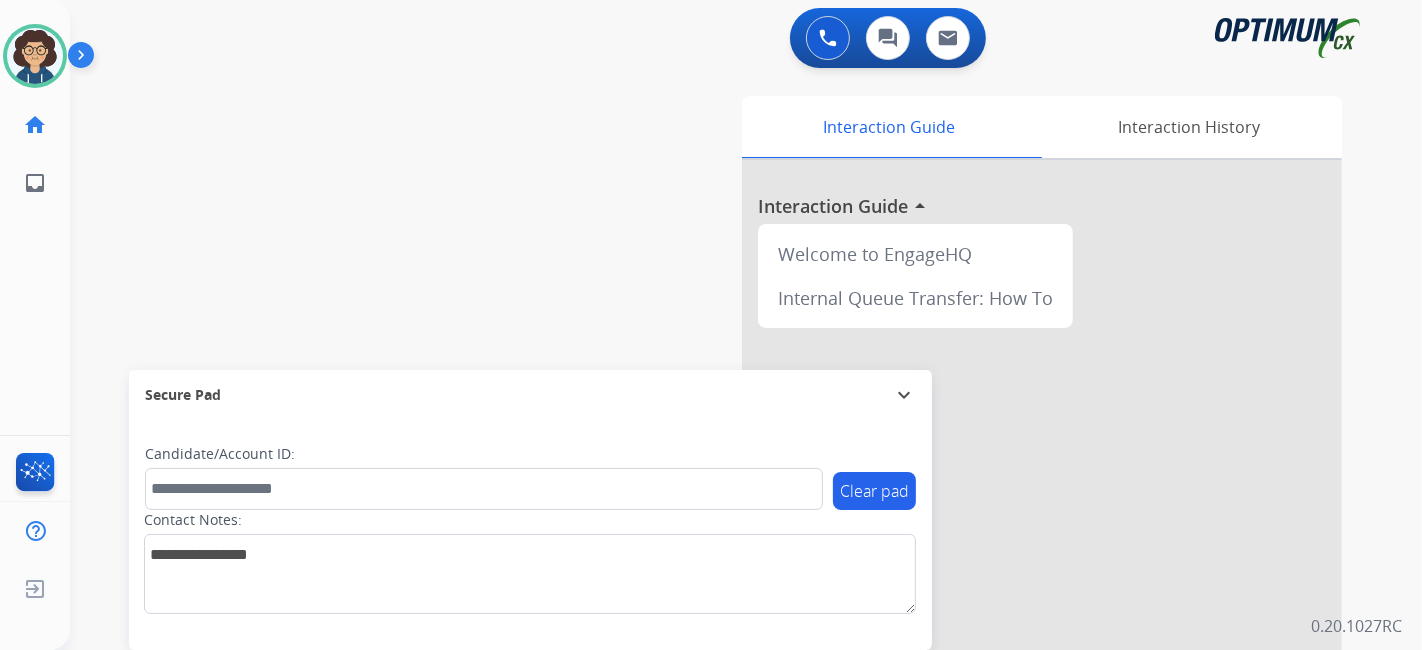 click on "swap_horiz Break voice bridge close_fullscreen Connect 3-Way Call merge_type Separate 3-Way Call  Interaction Guide   Interaction History  Interaction Guide arrow_drop_up  Welcome to EngageHQ   Internal Queue Transfer: How To  Secure Pad expand_more Clear pad Candidate/Account ID: Contact Notes:" at bounding box center (722, 489) 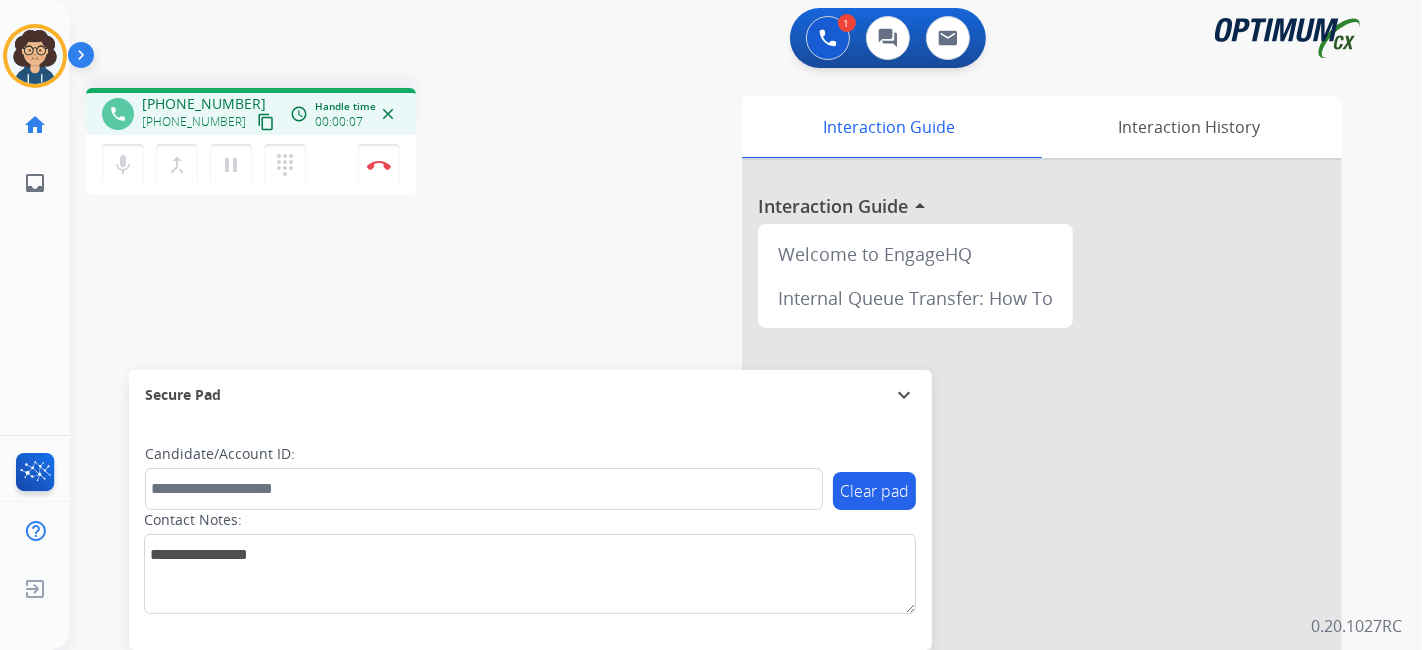click on "content_copy" at bounding box center [266, 122] 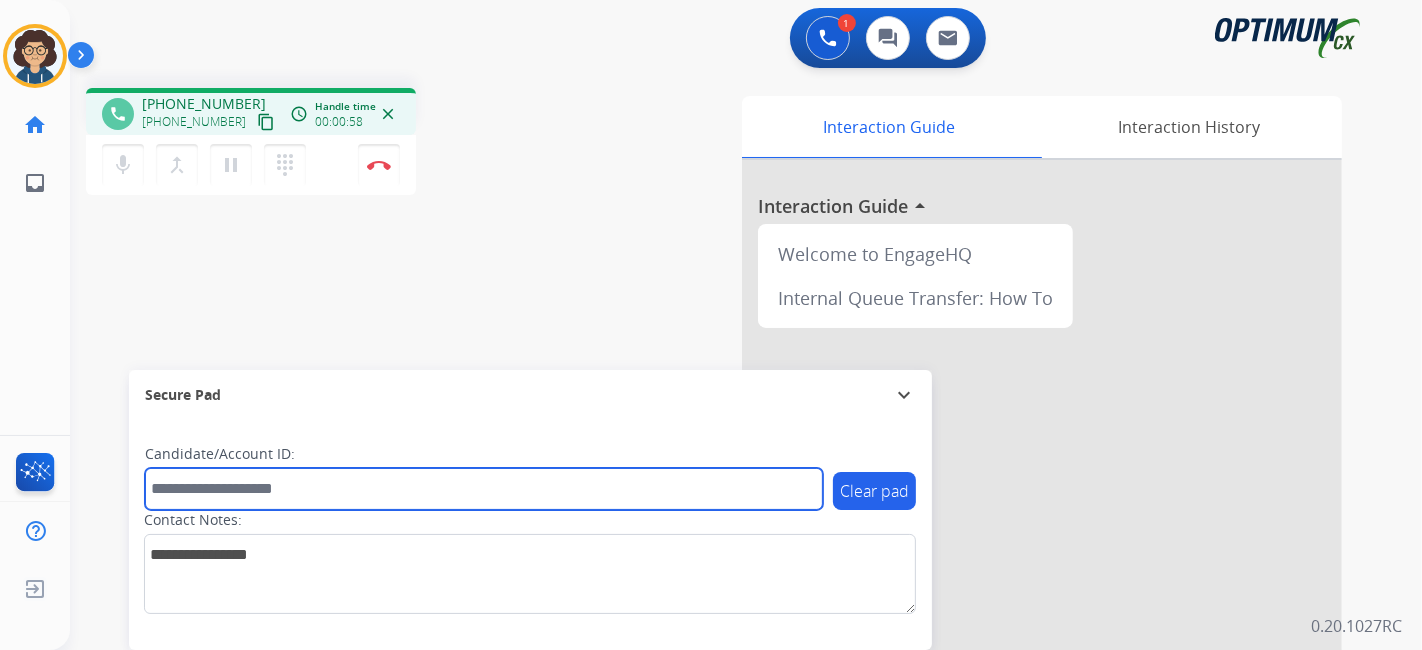click at bounding box center (484, 489) 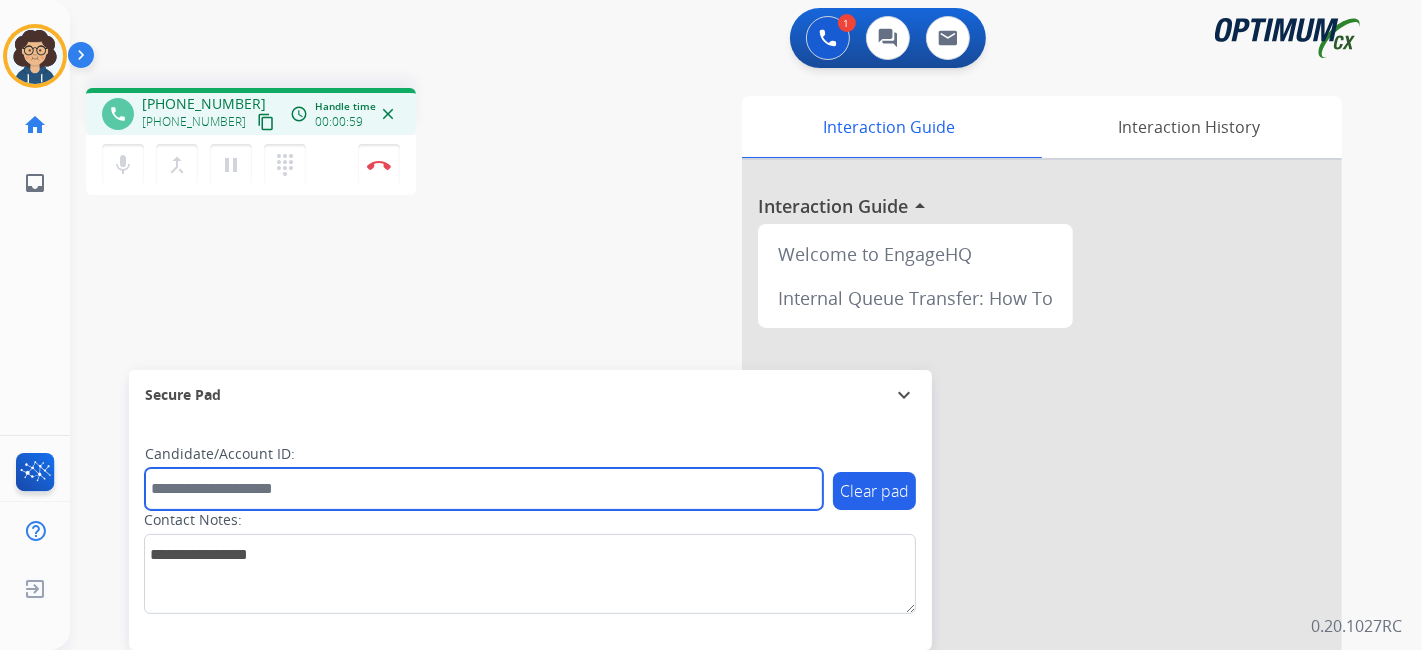 paste on "*******" 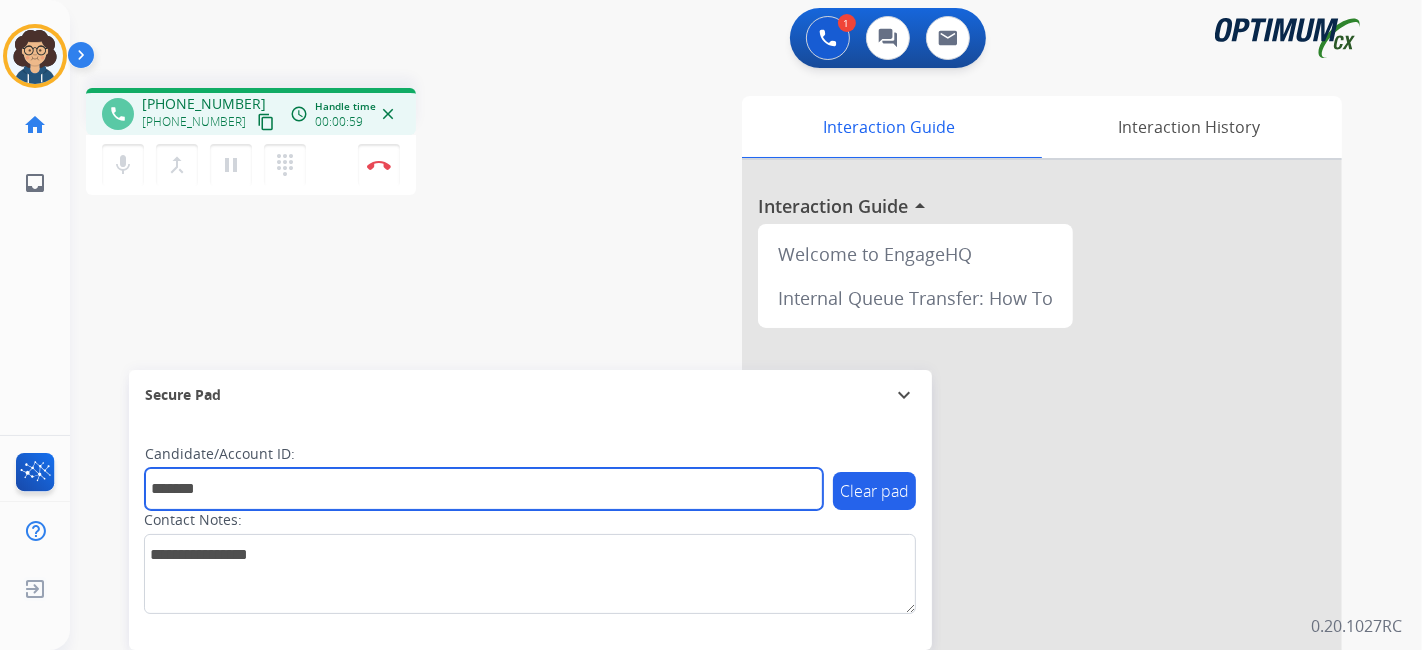 type on "*******" 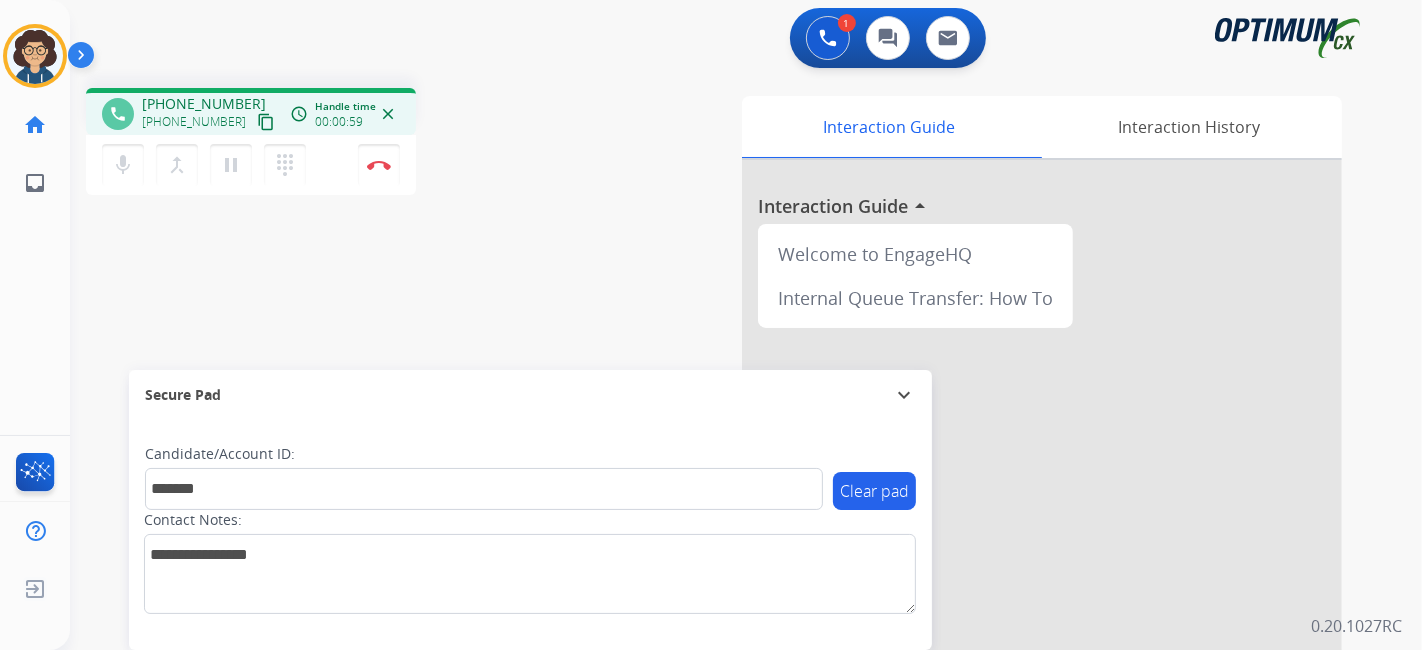 drag, startPoint x: 482, startPoint y: 330, endPoint x: 445, endPoint y: 15, distance: 317.16556 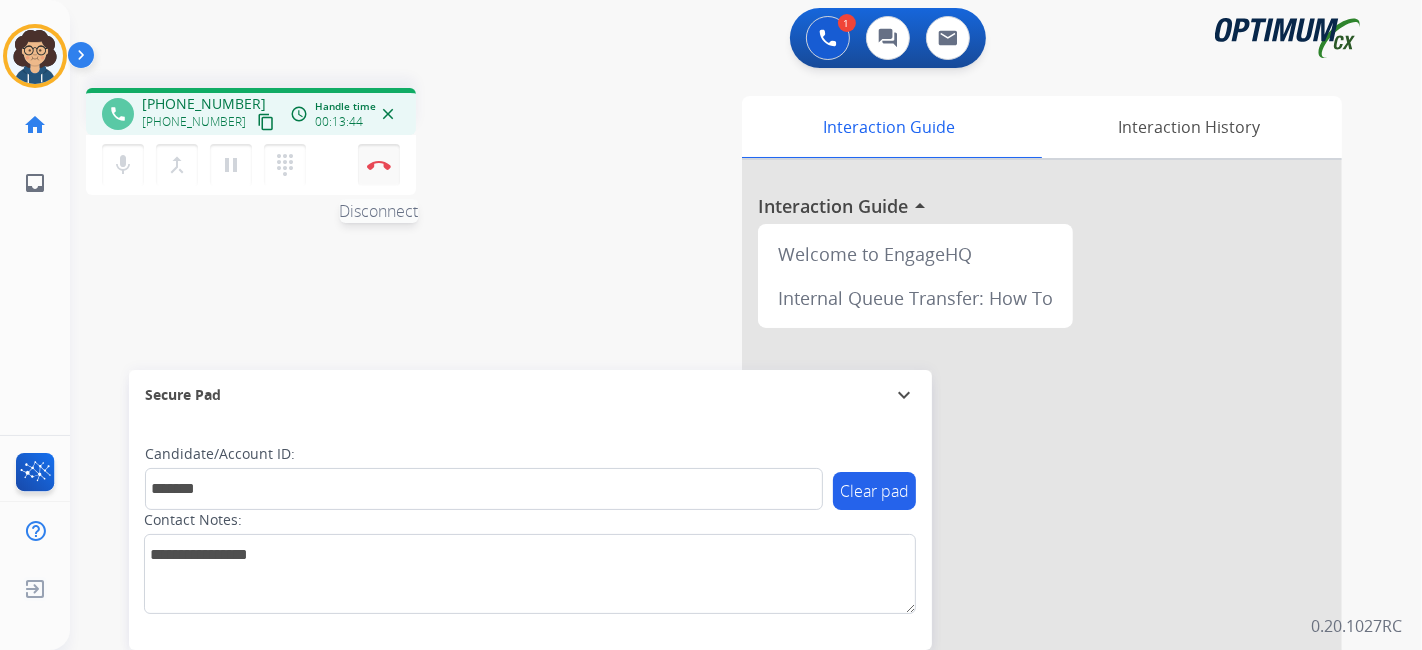 click at bounding box center [379, 165] 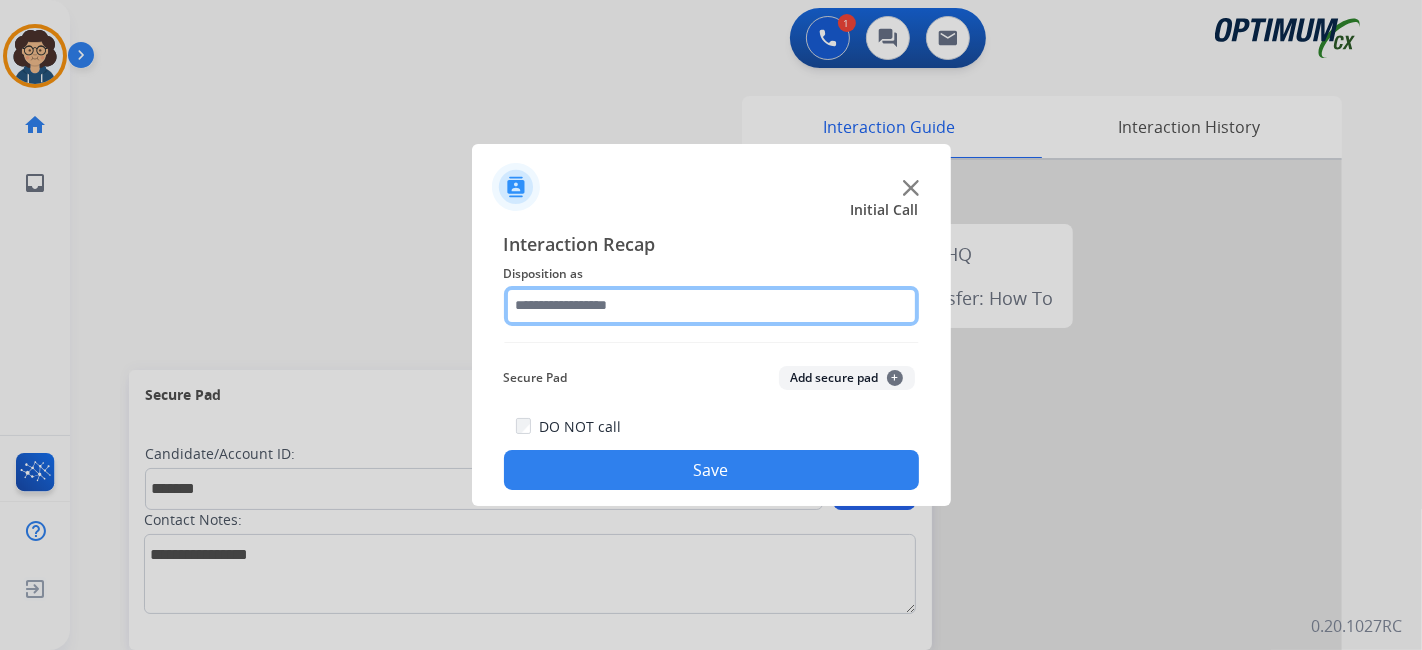 click 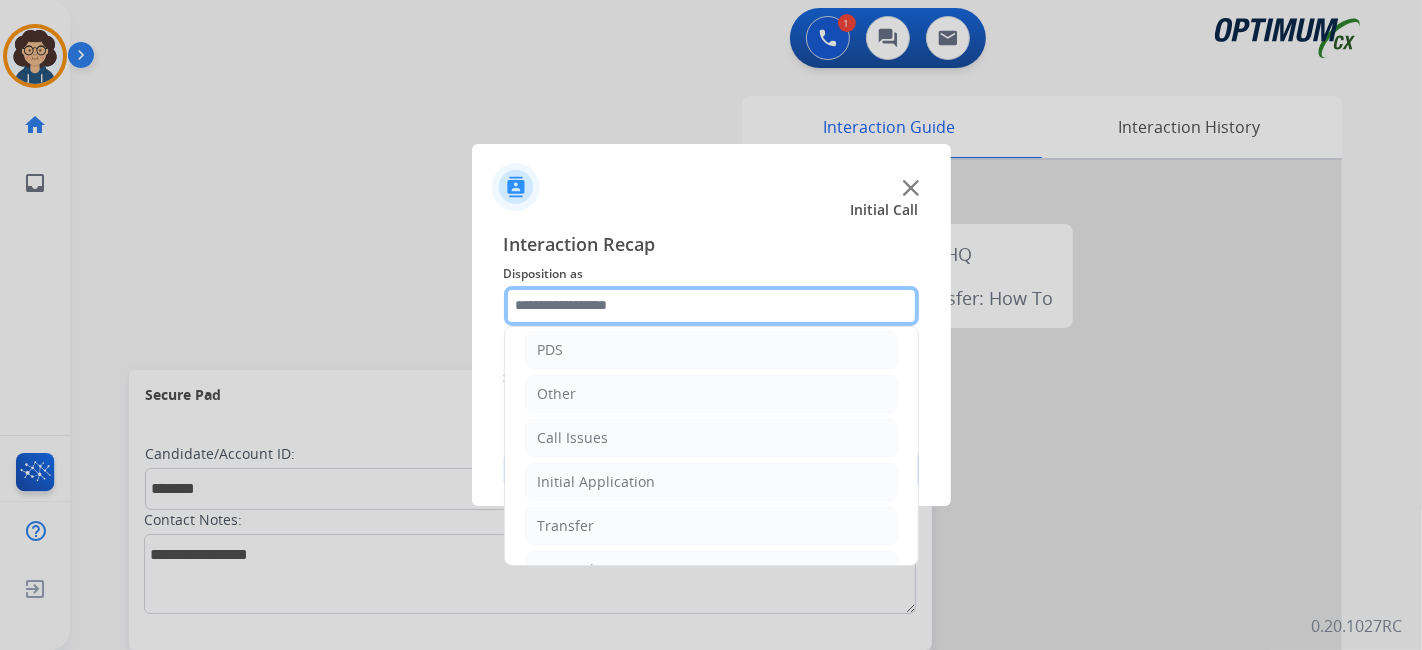 scroll, scrollTop: 131, scrollLeft: 0, axis: vertical 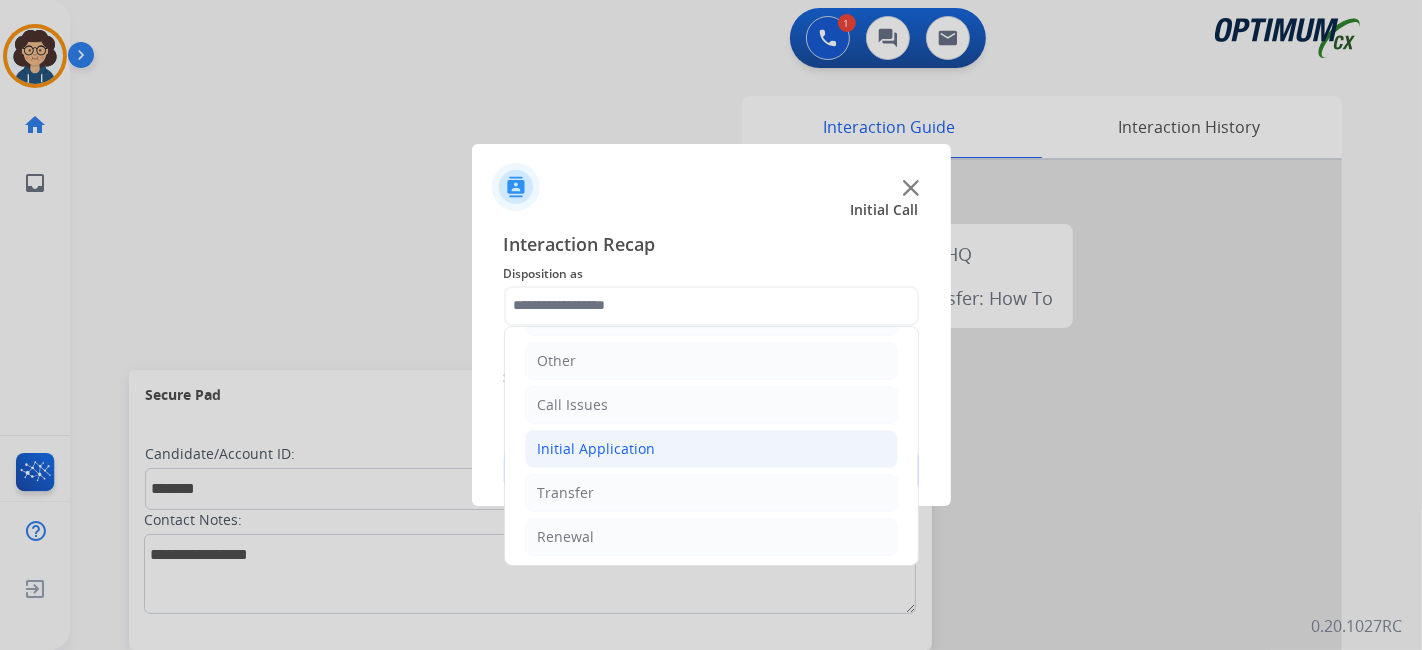 click on "Initial Application" 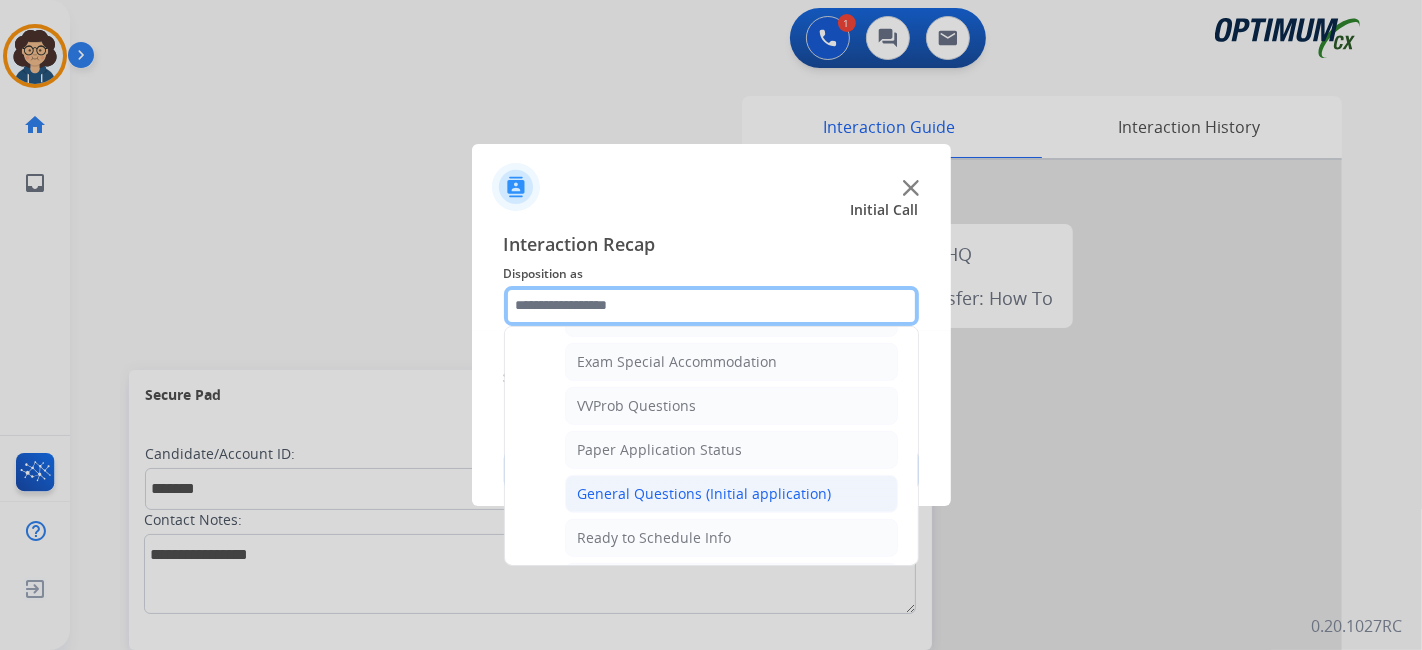 scroll, scrollTop: 1034, scrollLeft: 0, axis: vertical 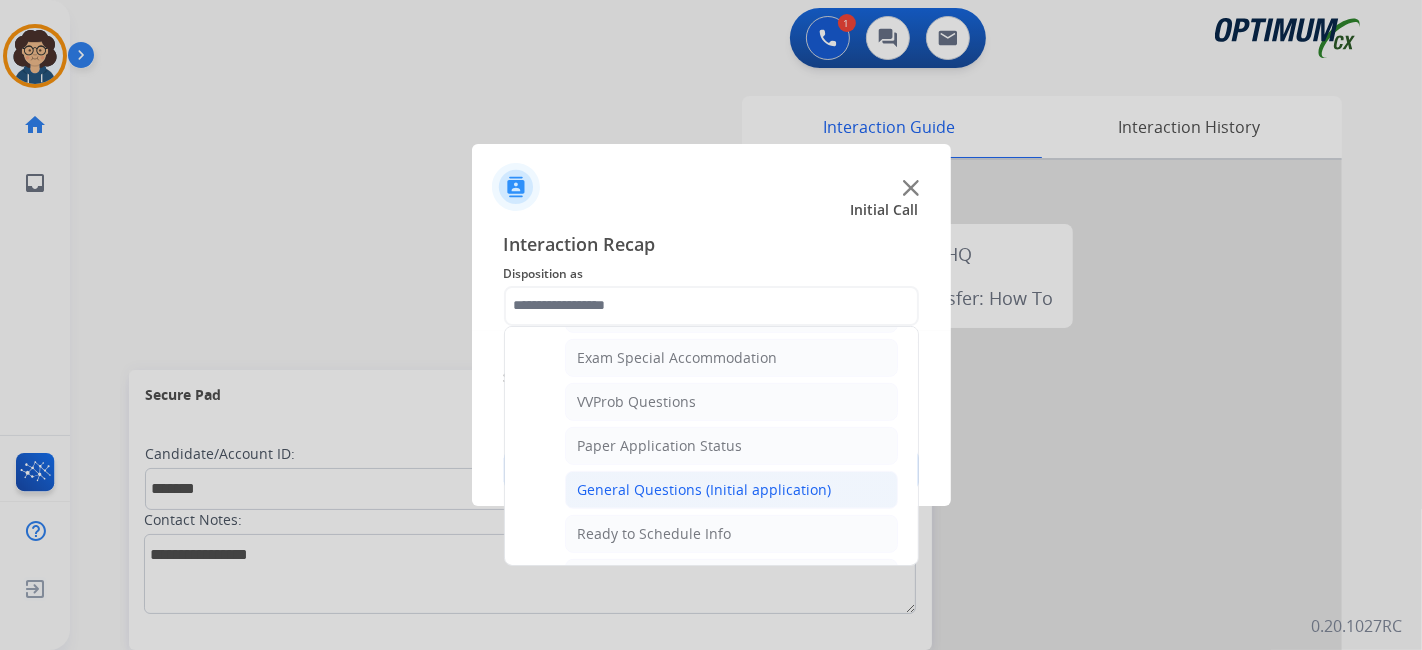 click on "General Questions (Initial application)" 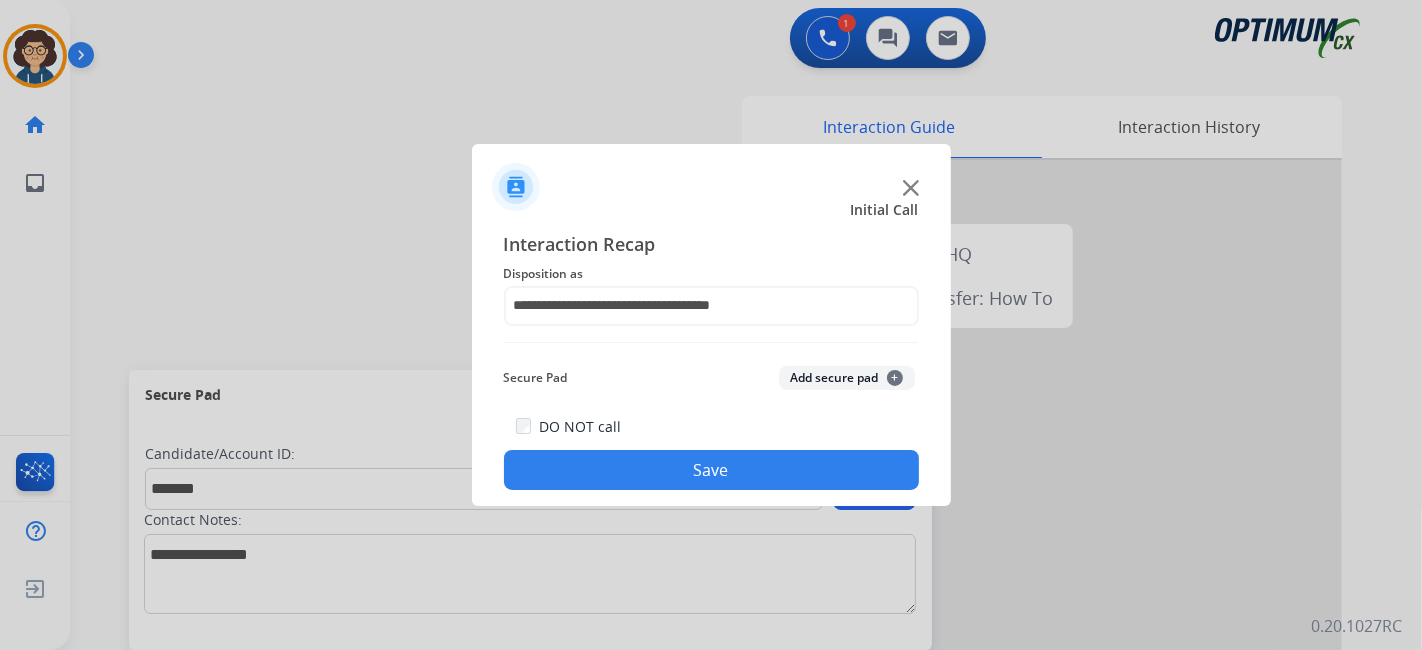 click on "Add secure pad  +" 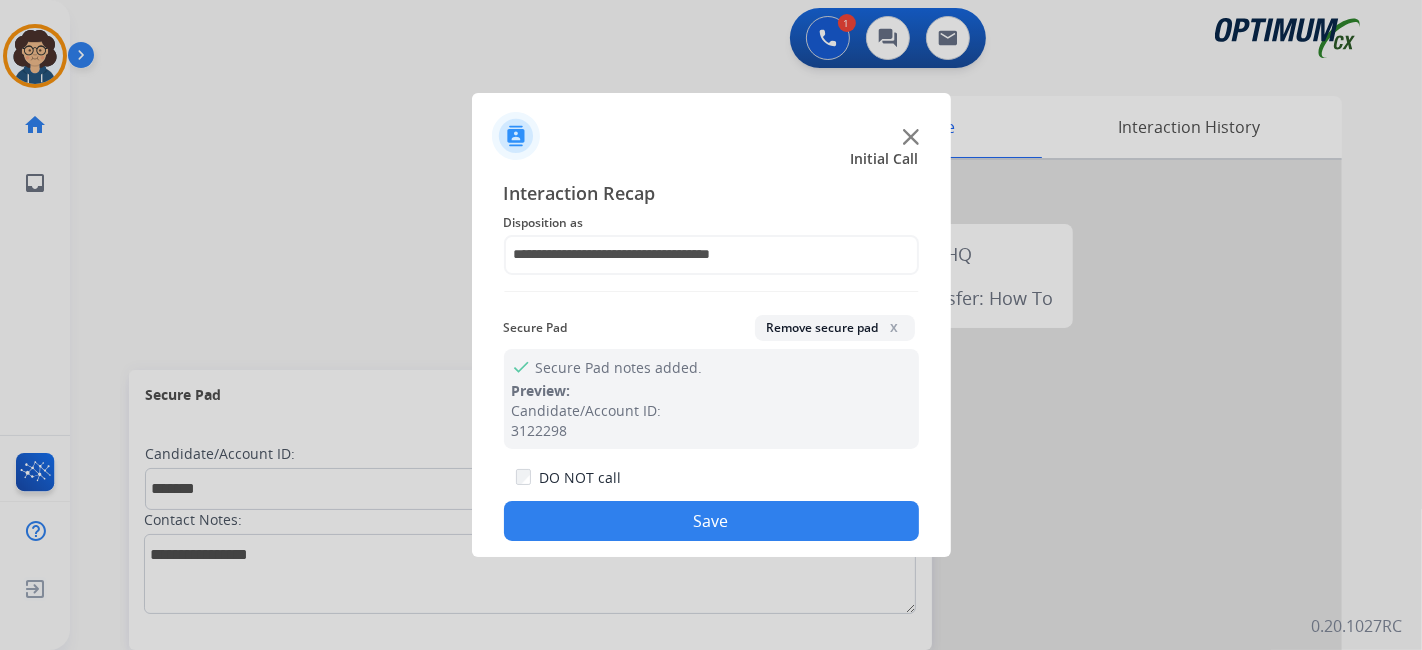 click on "Save" 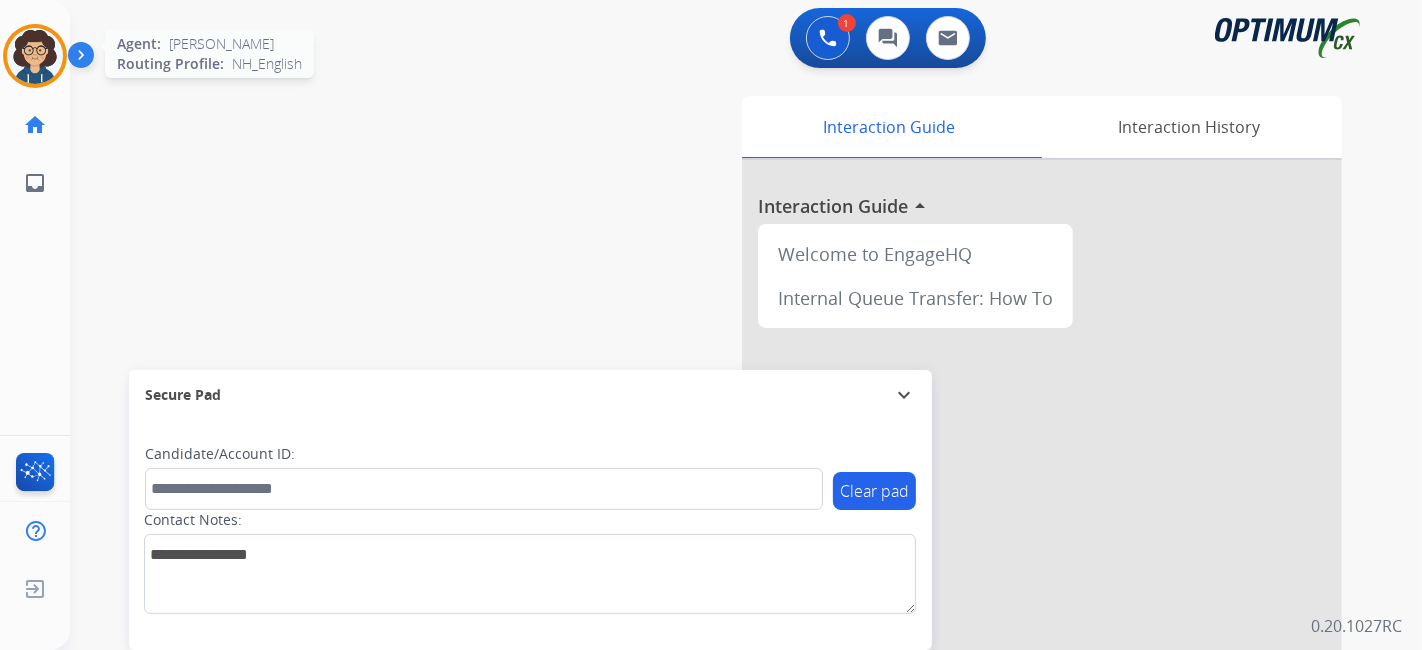 click at bounding box center (35, 56) 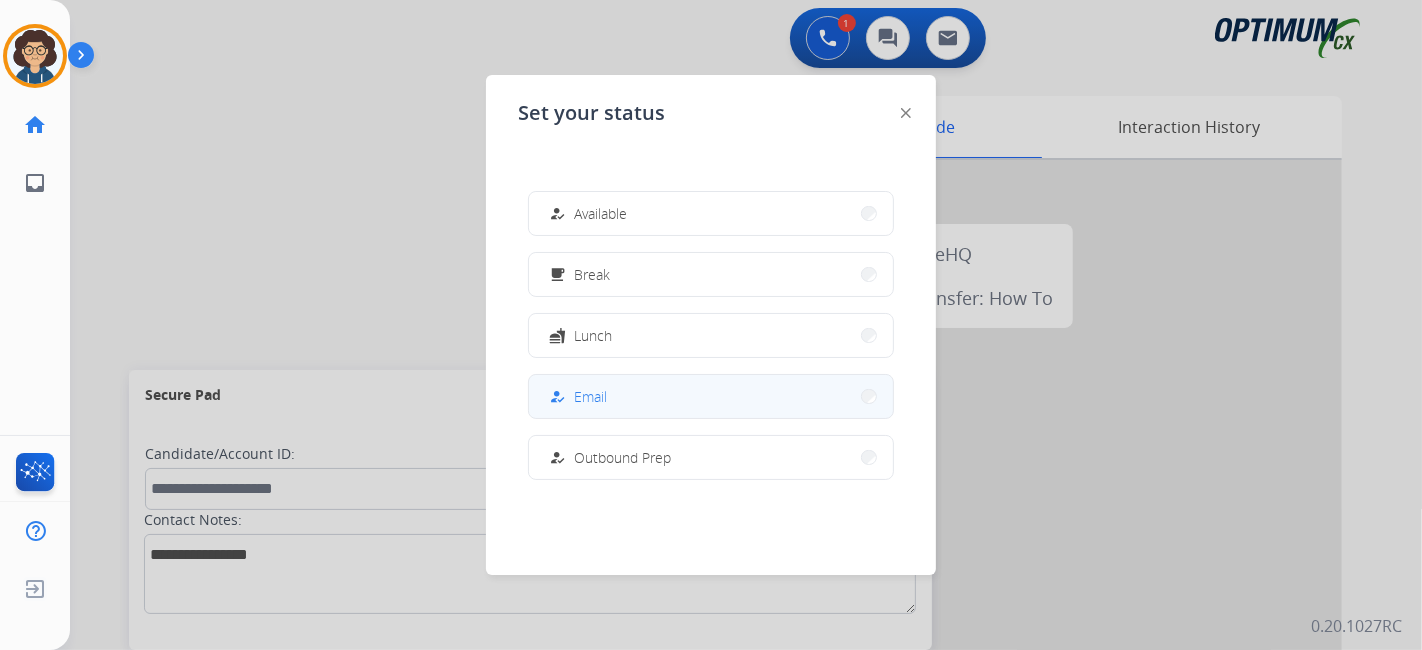 click on "how_to_reg Email" at bounding box center [711, 396] 